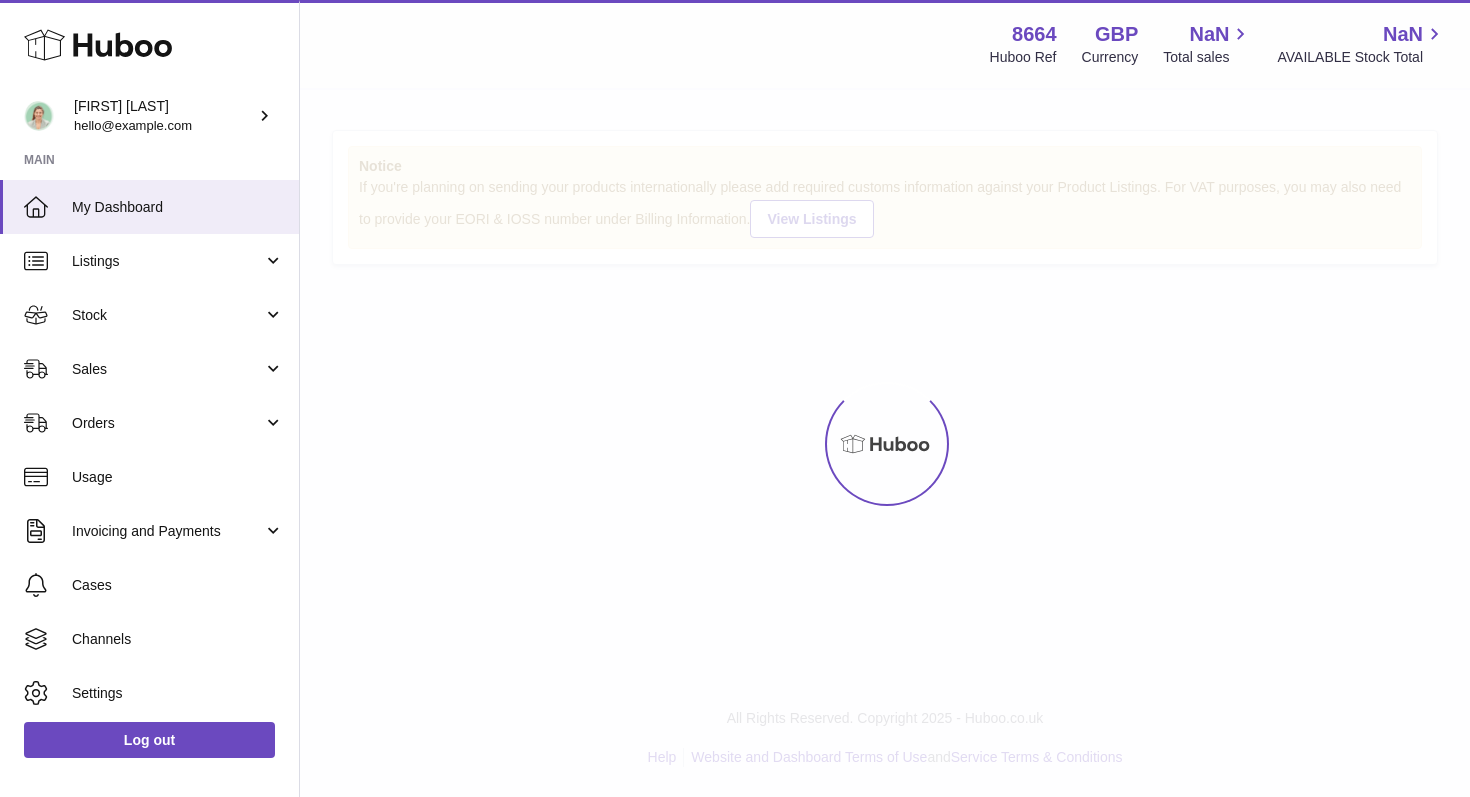 scroll, scrollTop: 0, scrollLeft: 0, axis: both 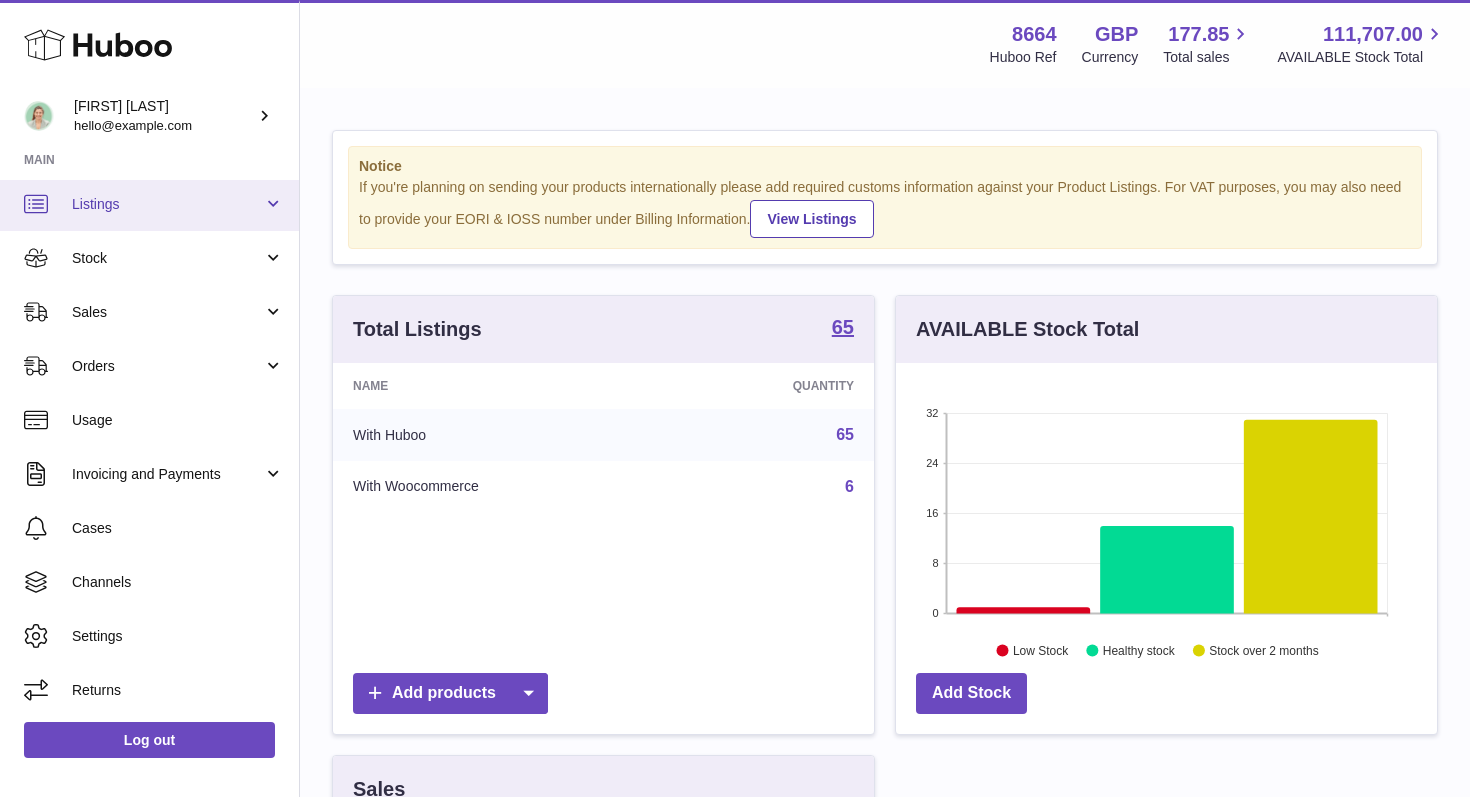 click on "Listings" at bounding box center (149, 204) 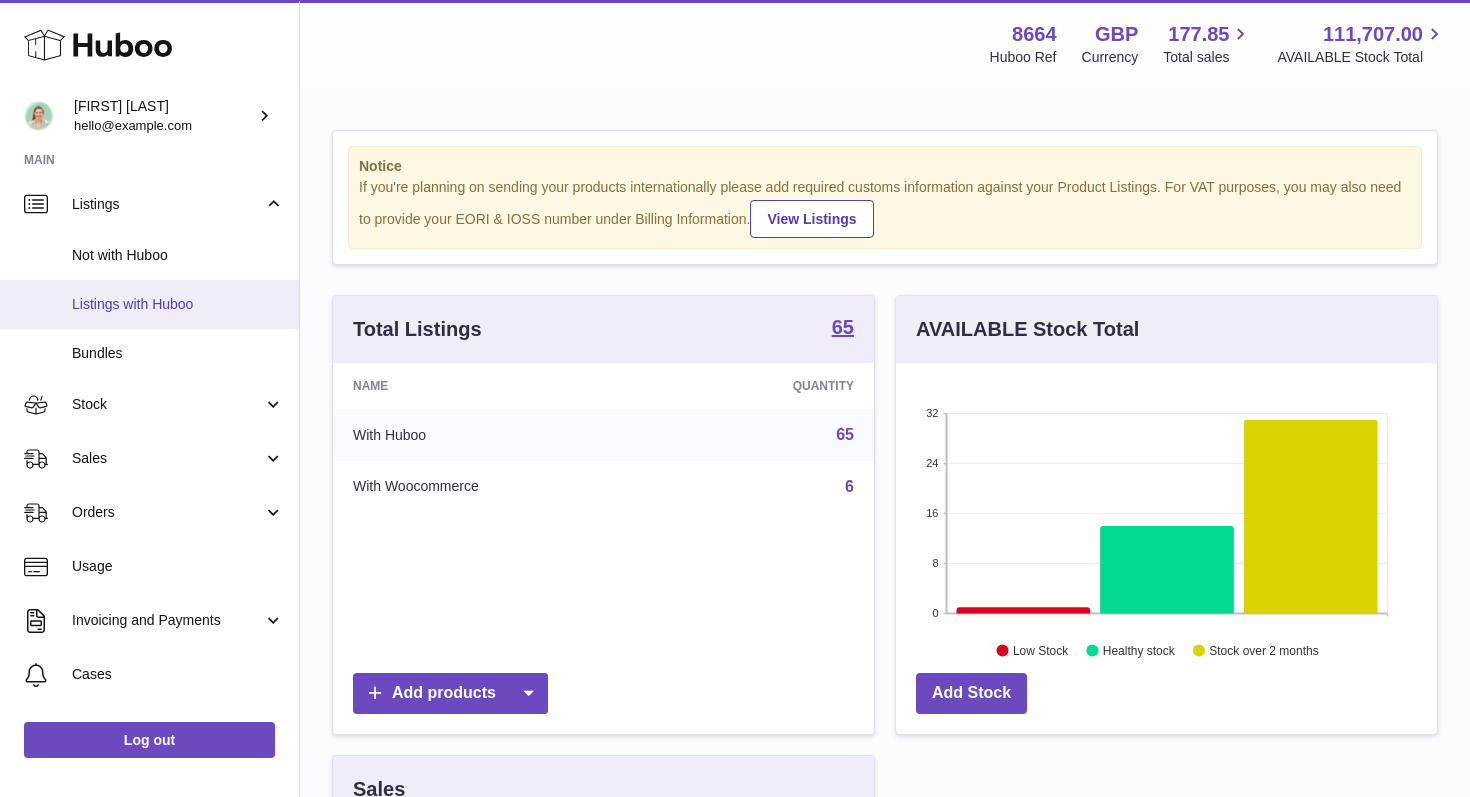 click on "Listings with Huboo" at bounding box center [178, 304] 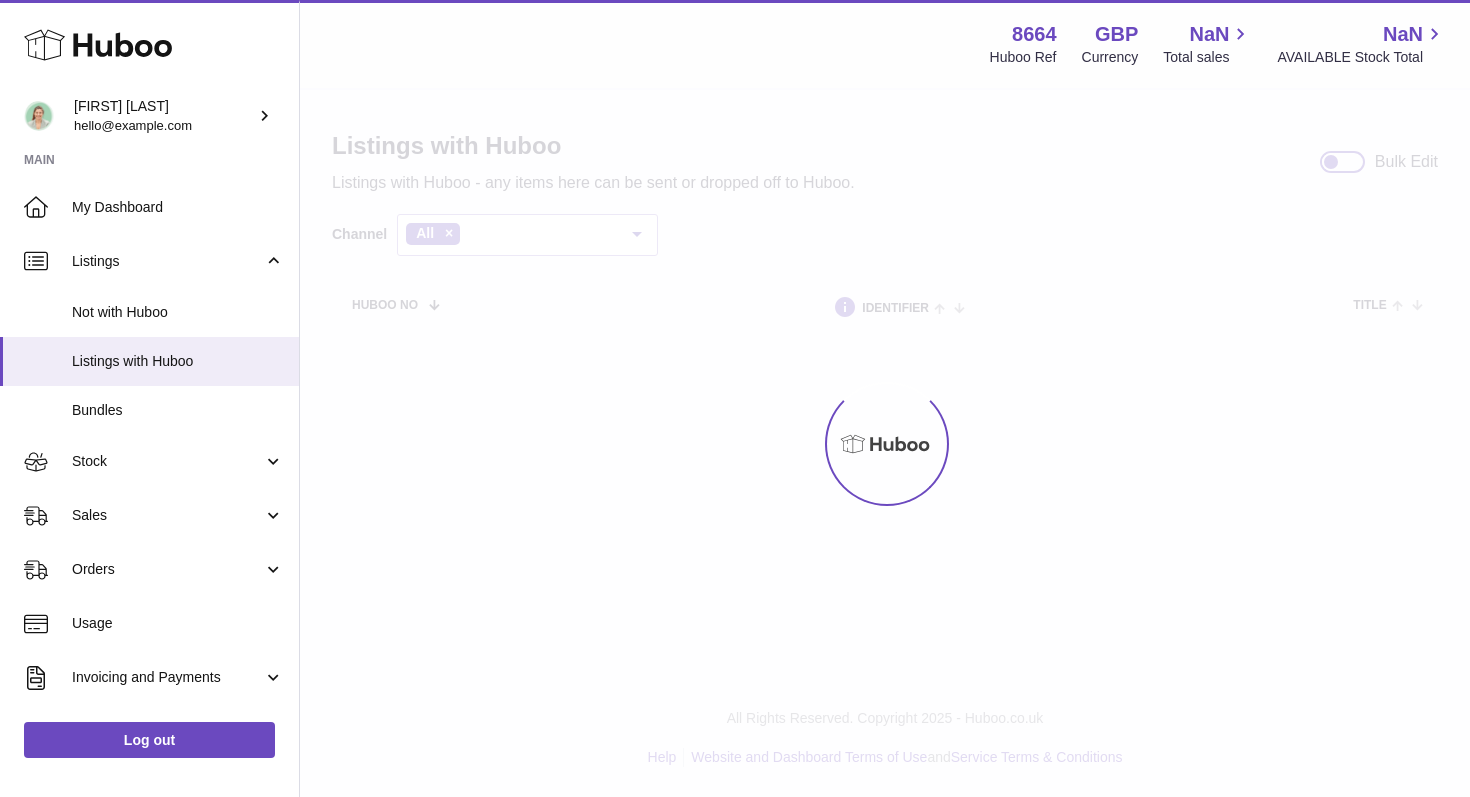 scroll, scrollTop: 0, scrollLeft: 0, axis: both 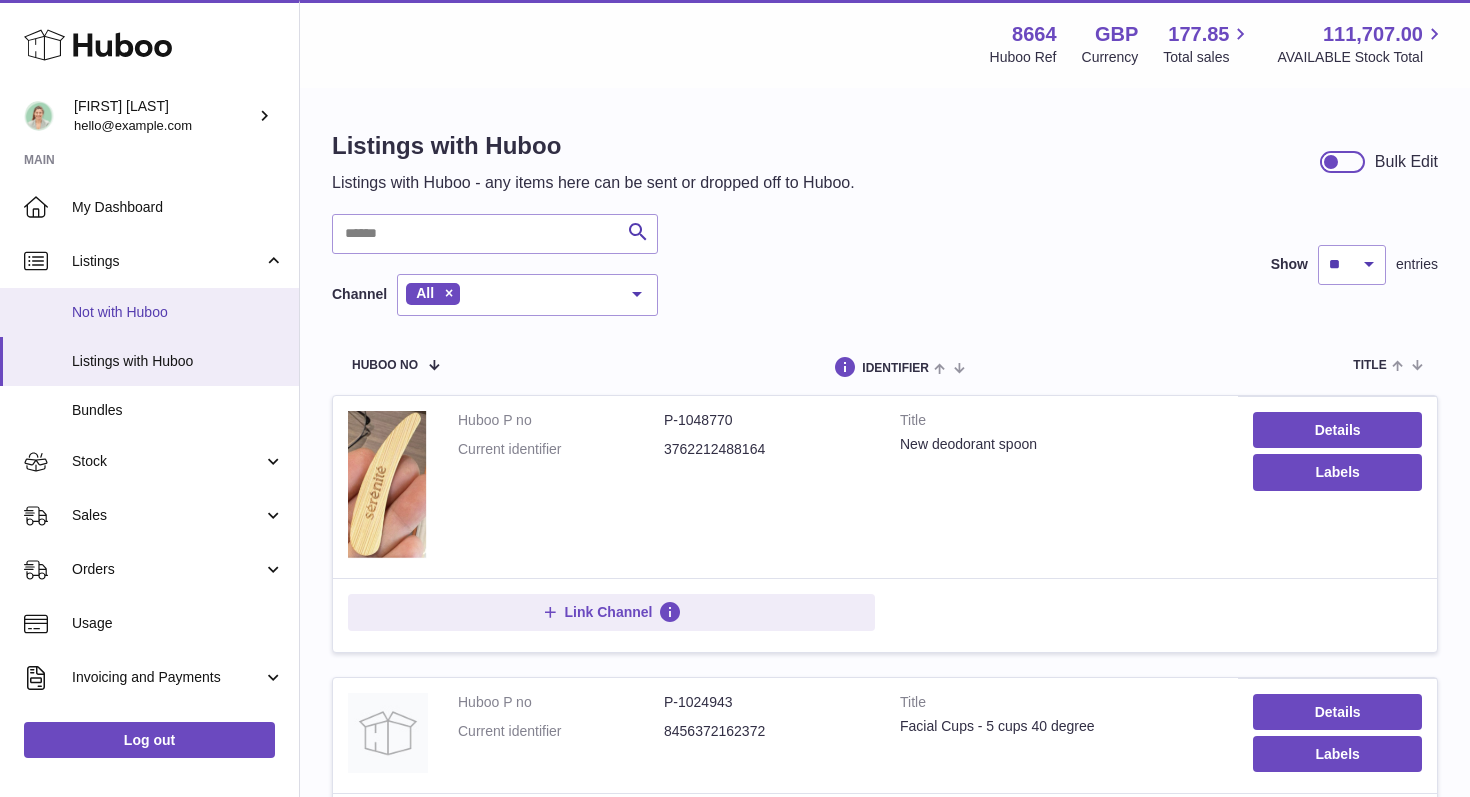 click on "Not with Huboo" at bounding box center [178, 312] 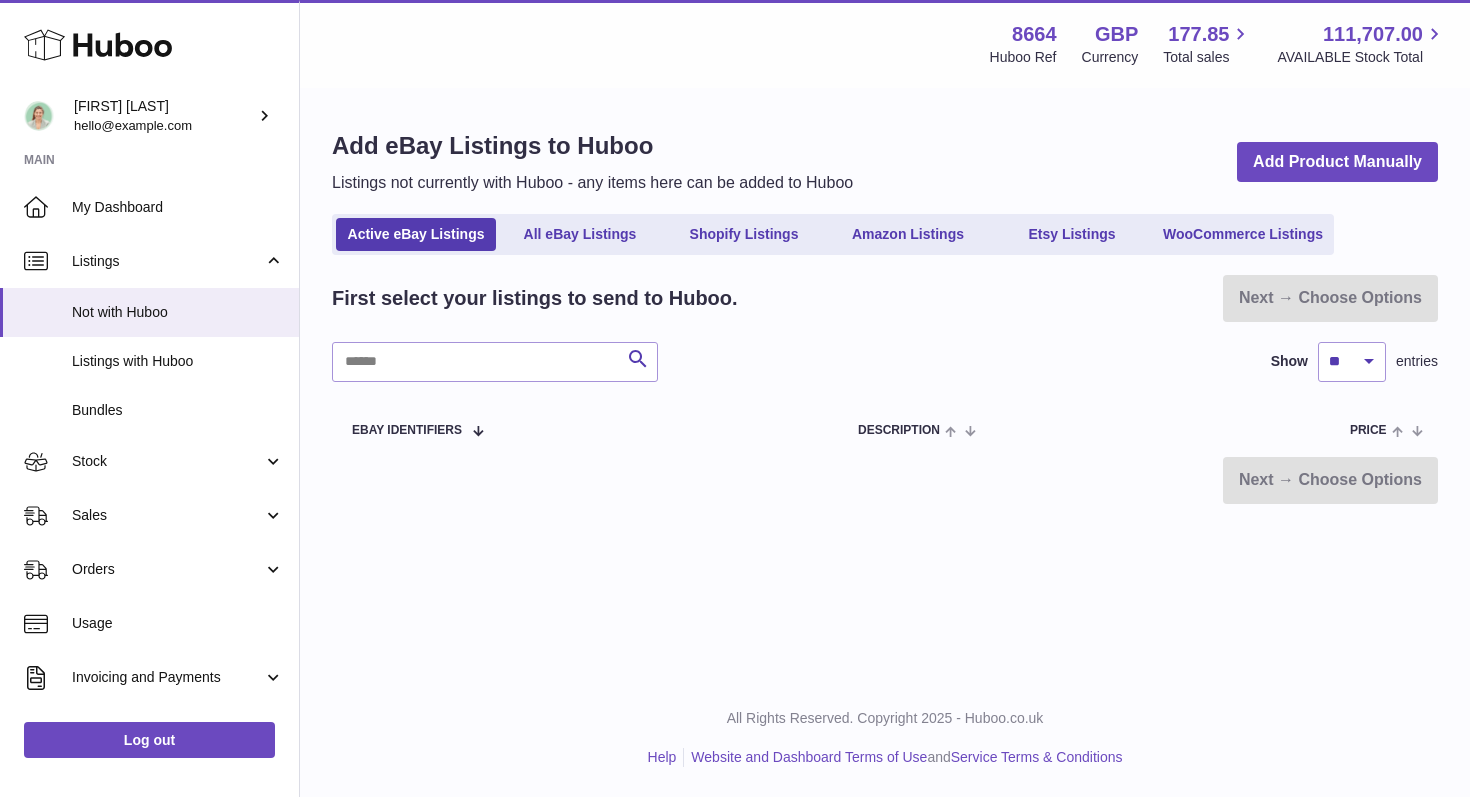 scroll, scrollTop: 0, scrollLeft: 0, axis: both 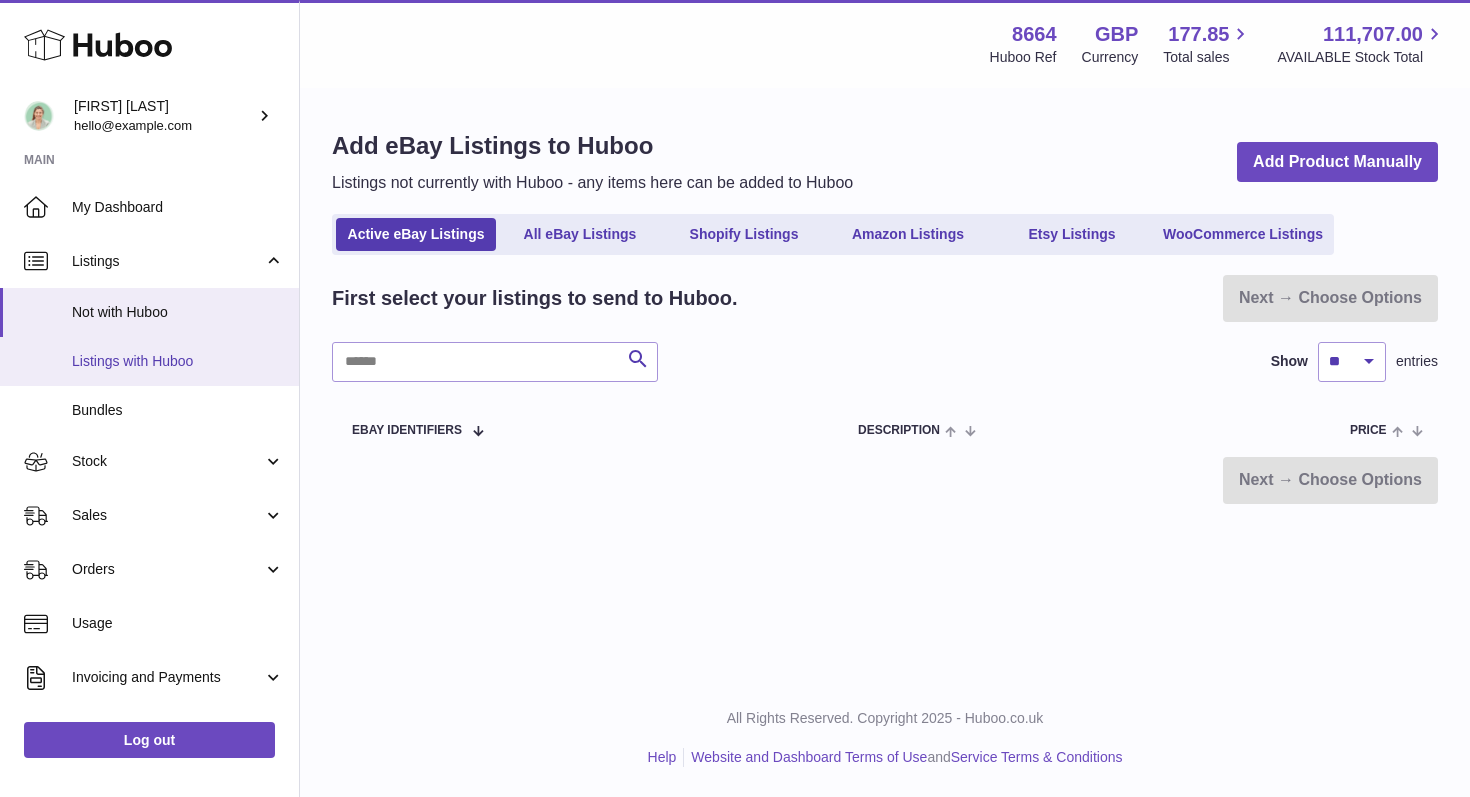 click on "Listings with Huboo" at bounding box center (178, 361) 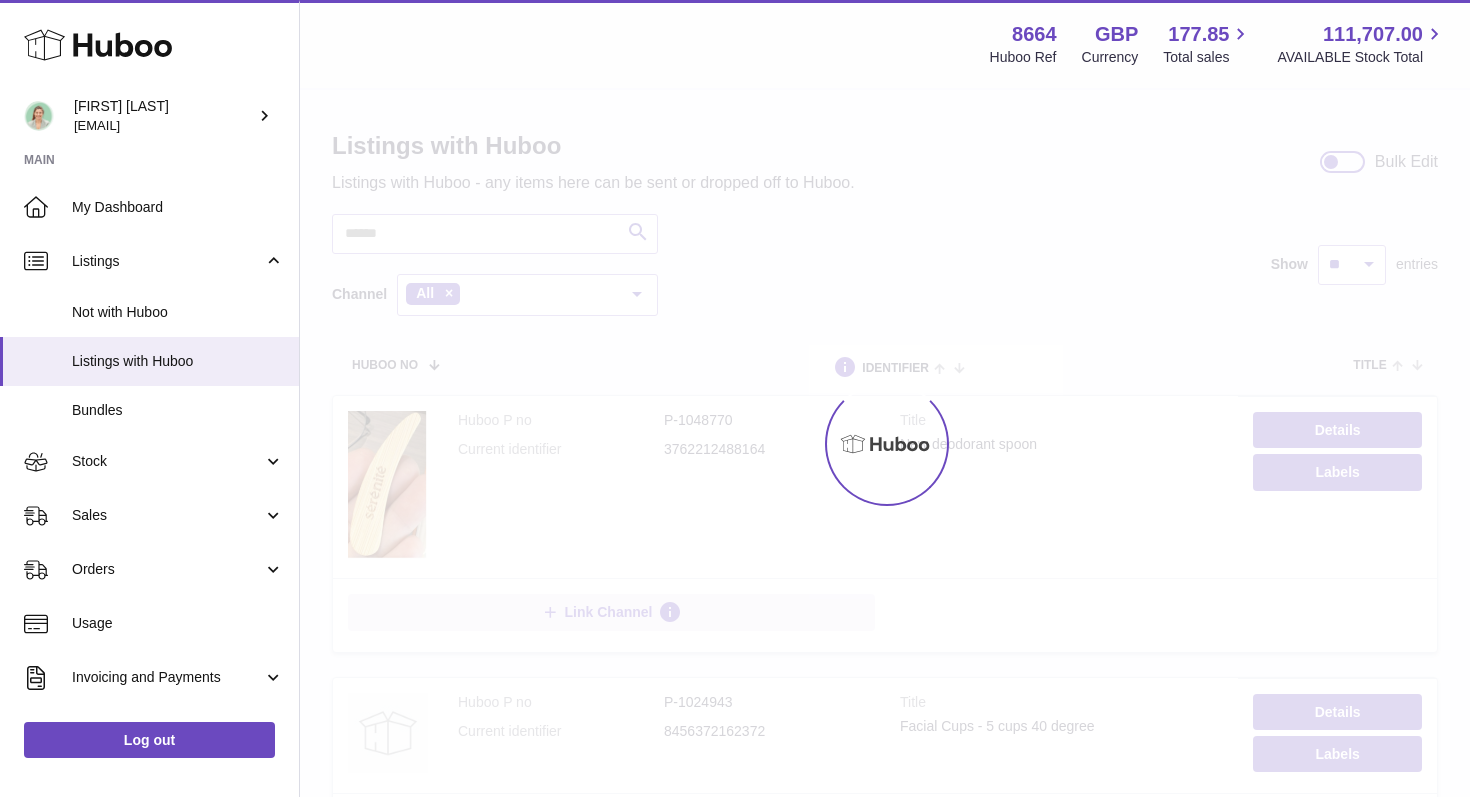scroll, scrollTop: 0, scrollLeft: 0, axis: both 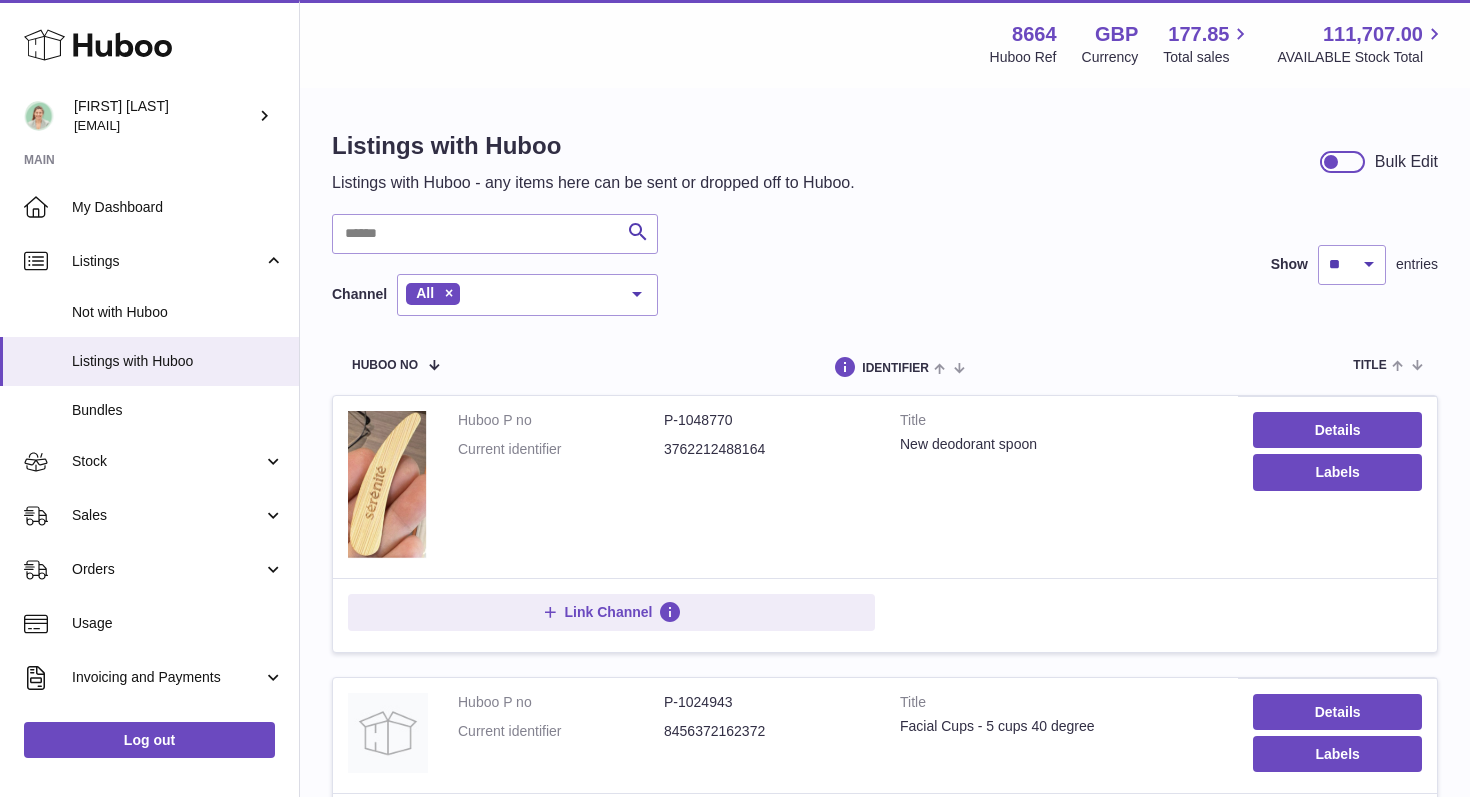 click on "Bundles" at bounding box center (178, 410) 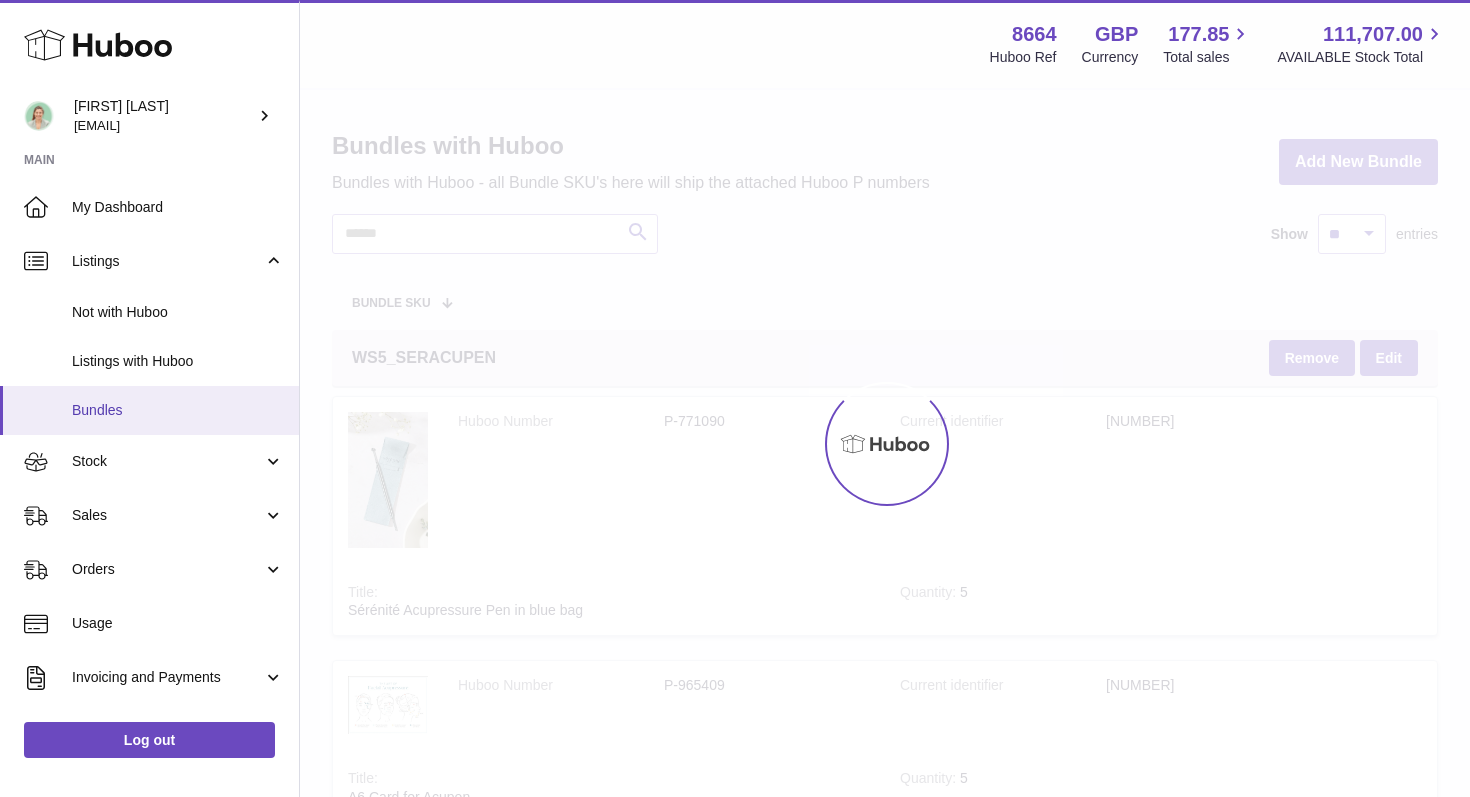 scroll, scrollTop: 0, scrollLeft: 0, axis: both 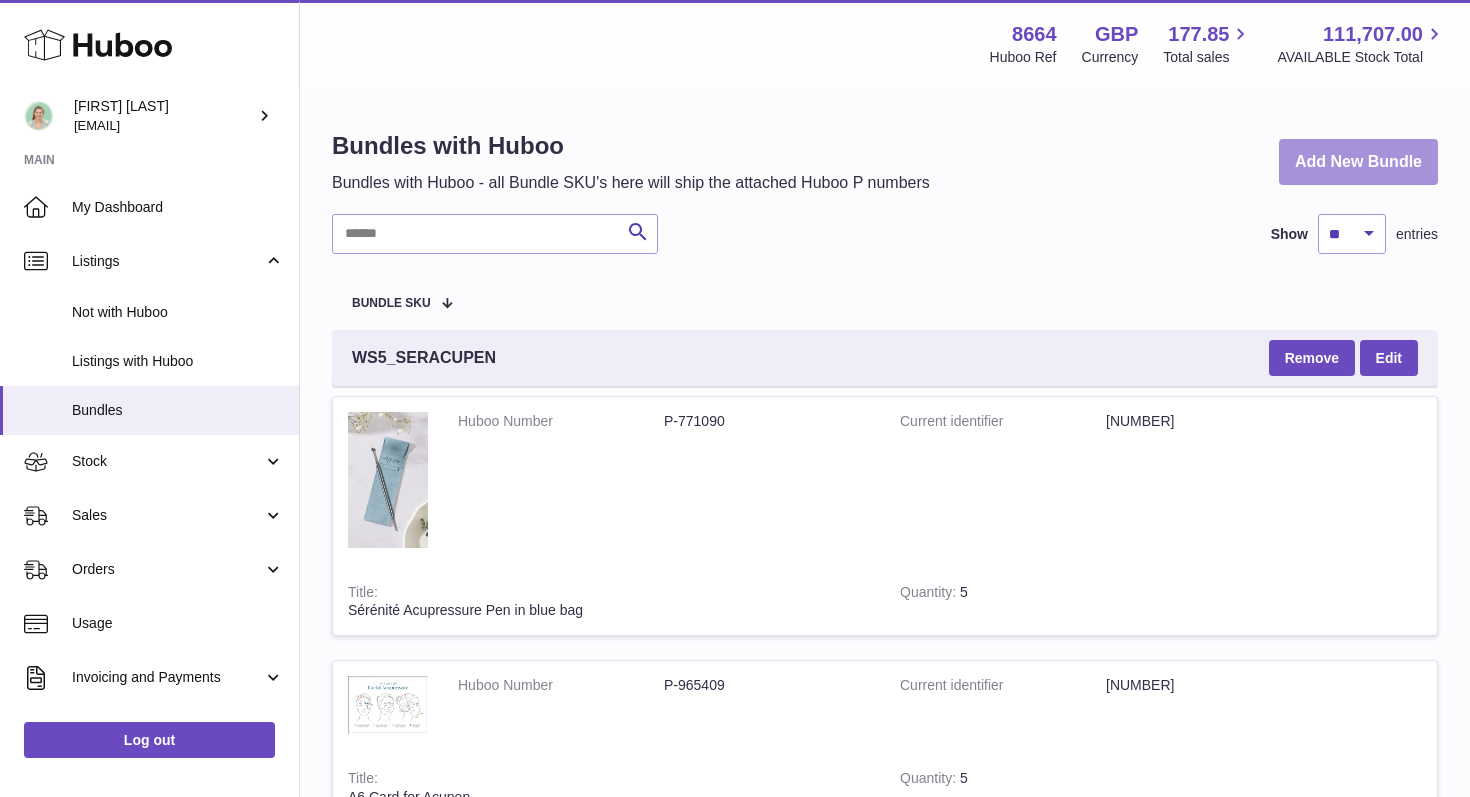 click on "Add New Bundle" at bounding box center (1358, 162) 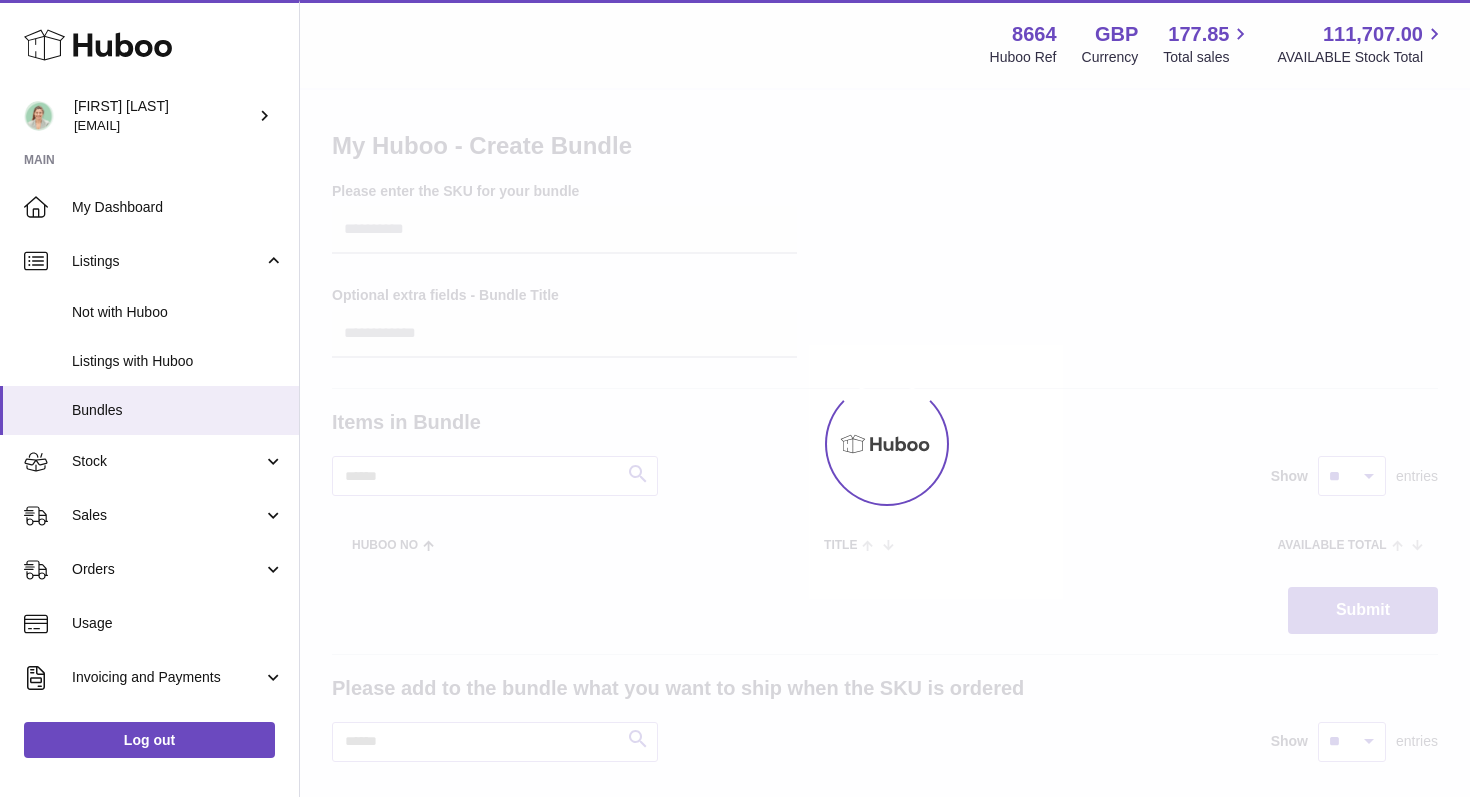 scroll, scrollTop: 0, scrollLeft: 0, axis: both 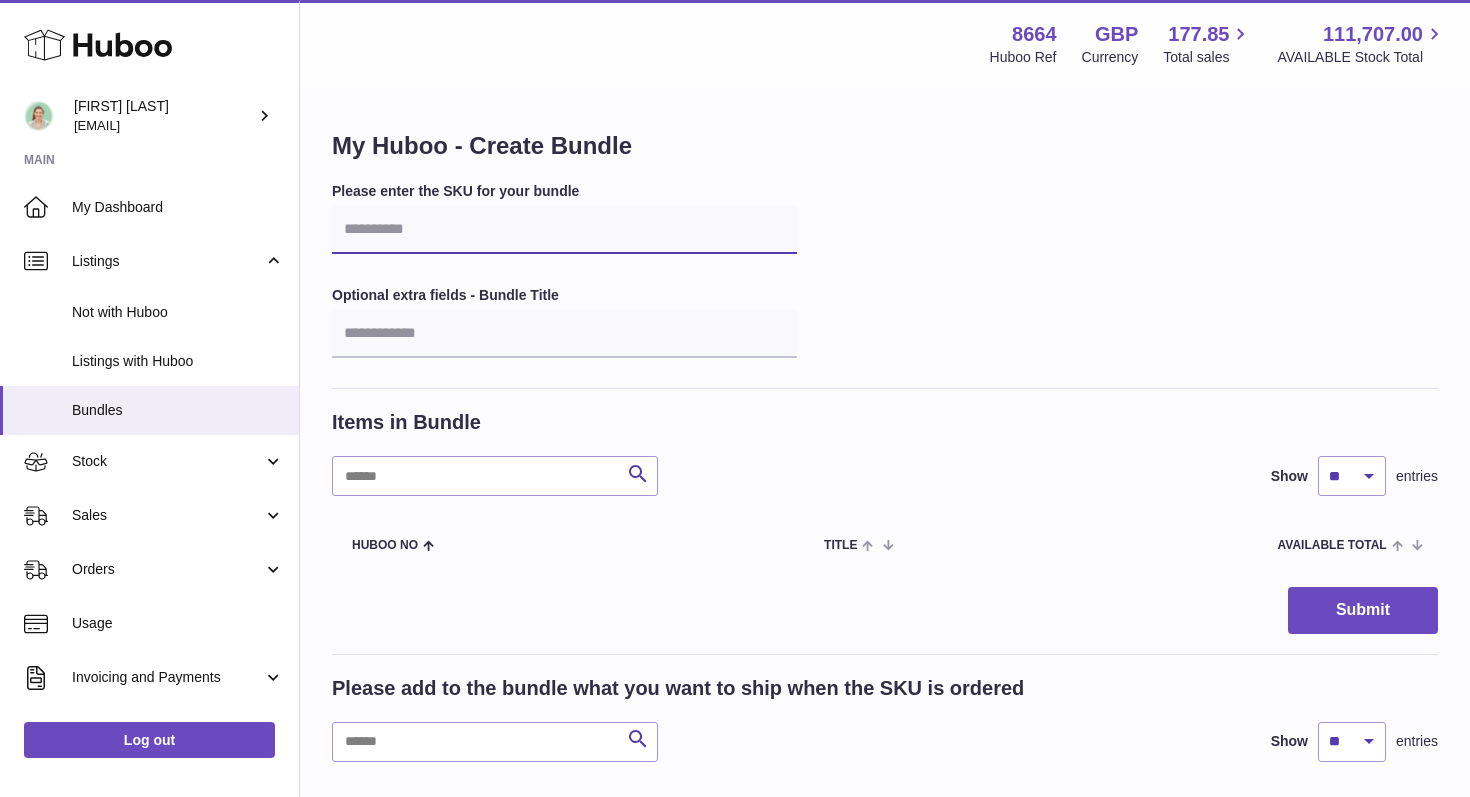 click at bounding box center (564, 230) 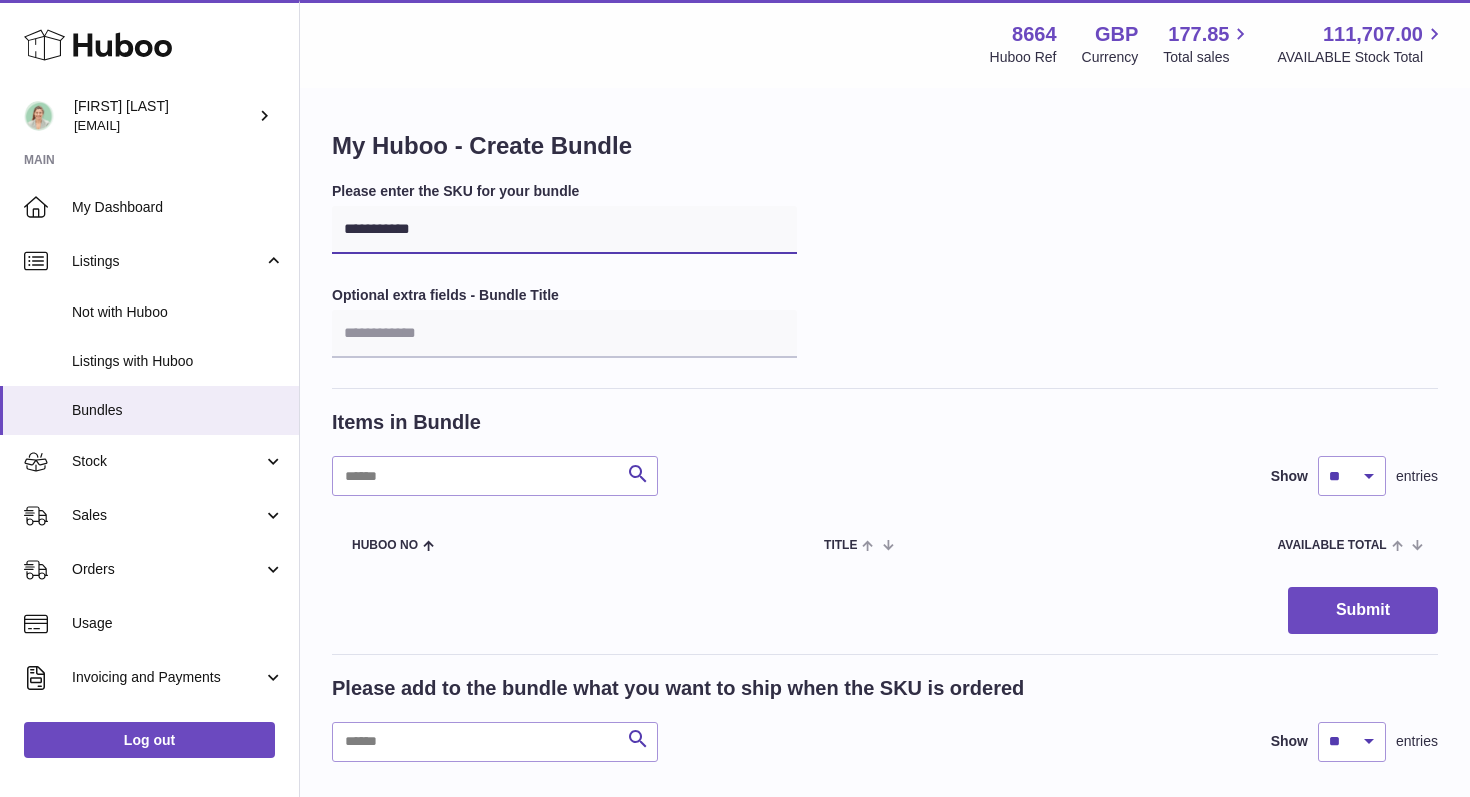 type on "**********" 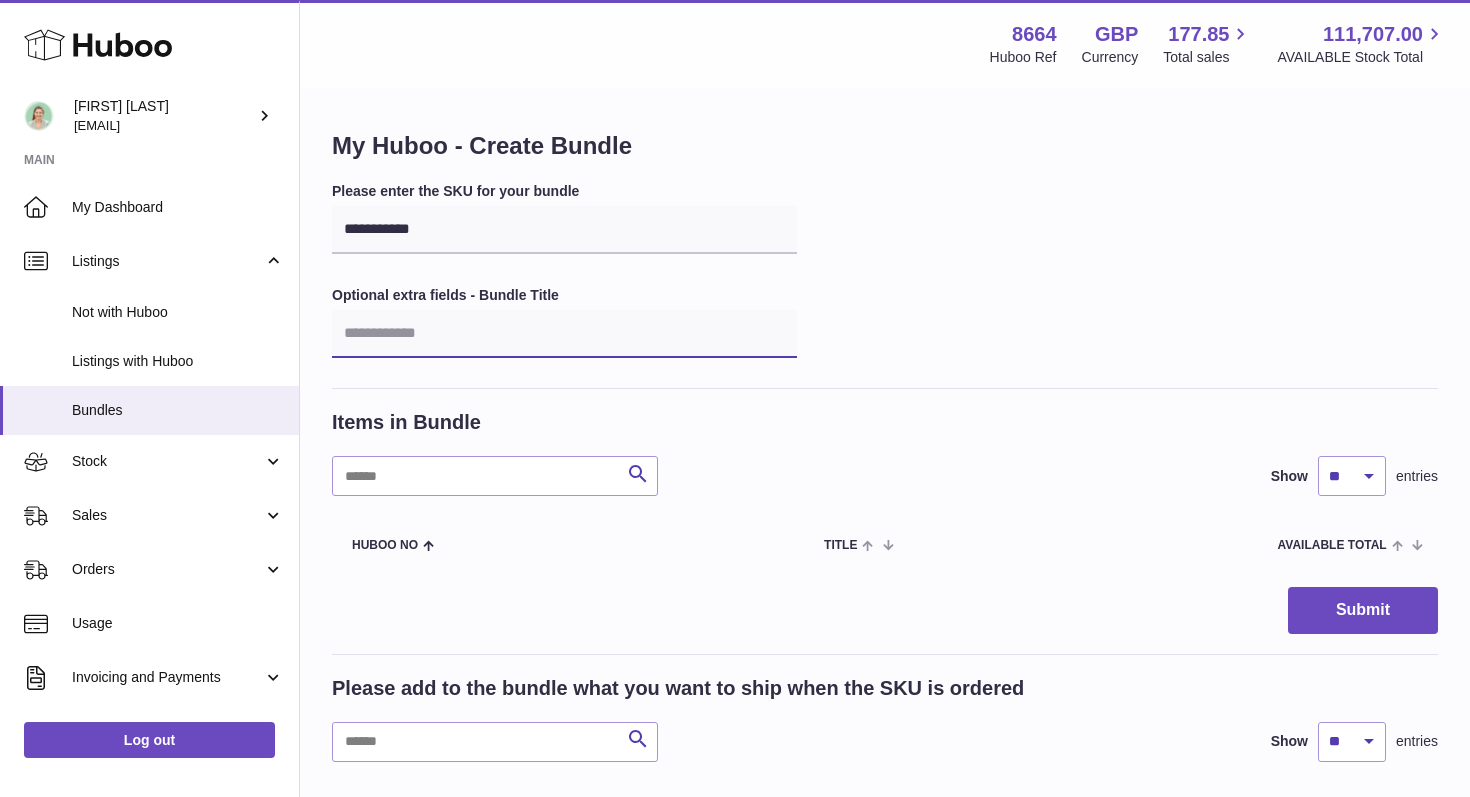 click at bounding box center [564, 334] 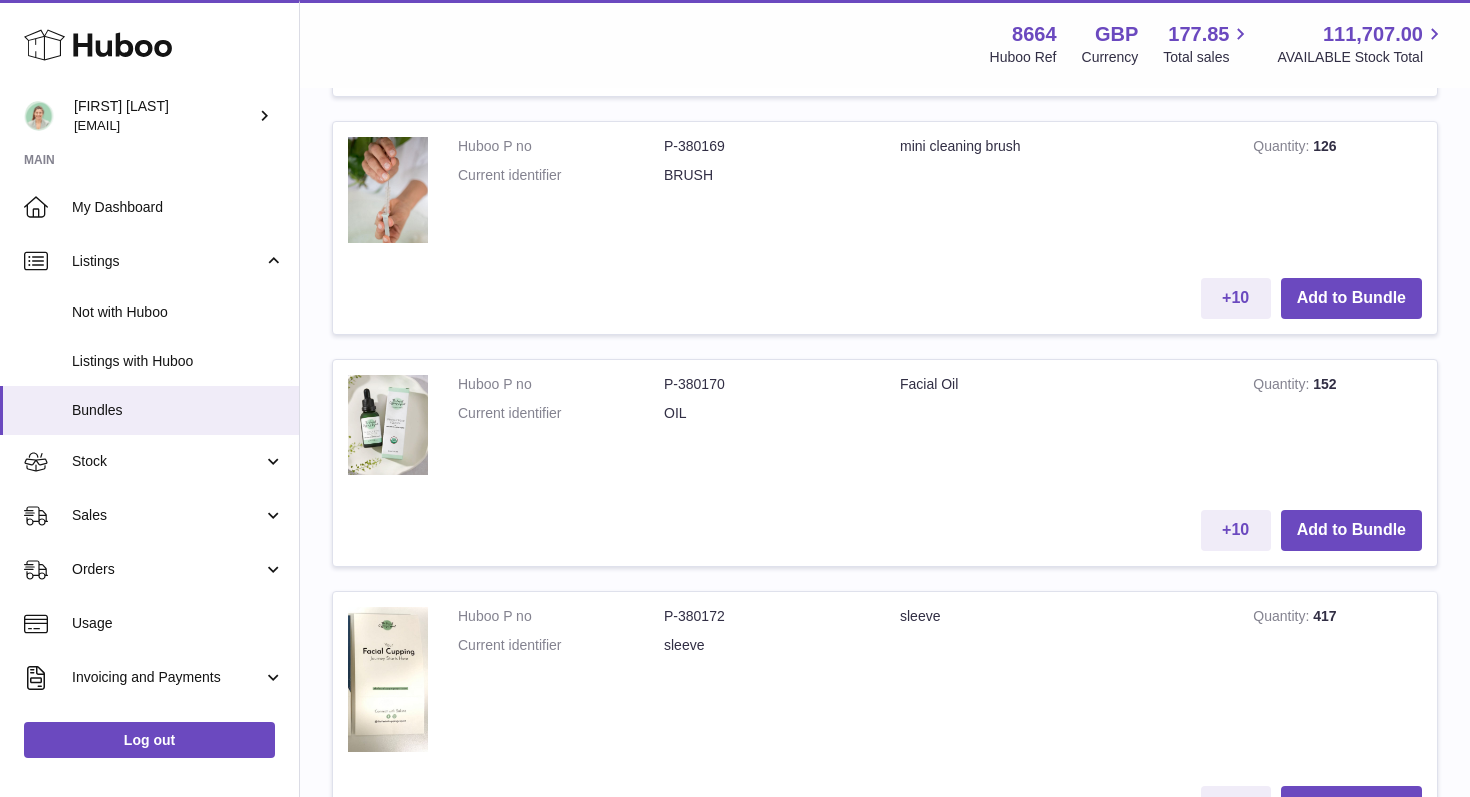 scroll, scrollTop: 940, scrollLeft: 0, axis: vertical 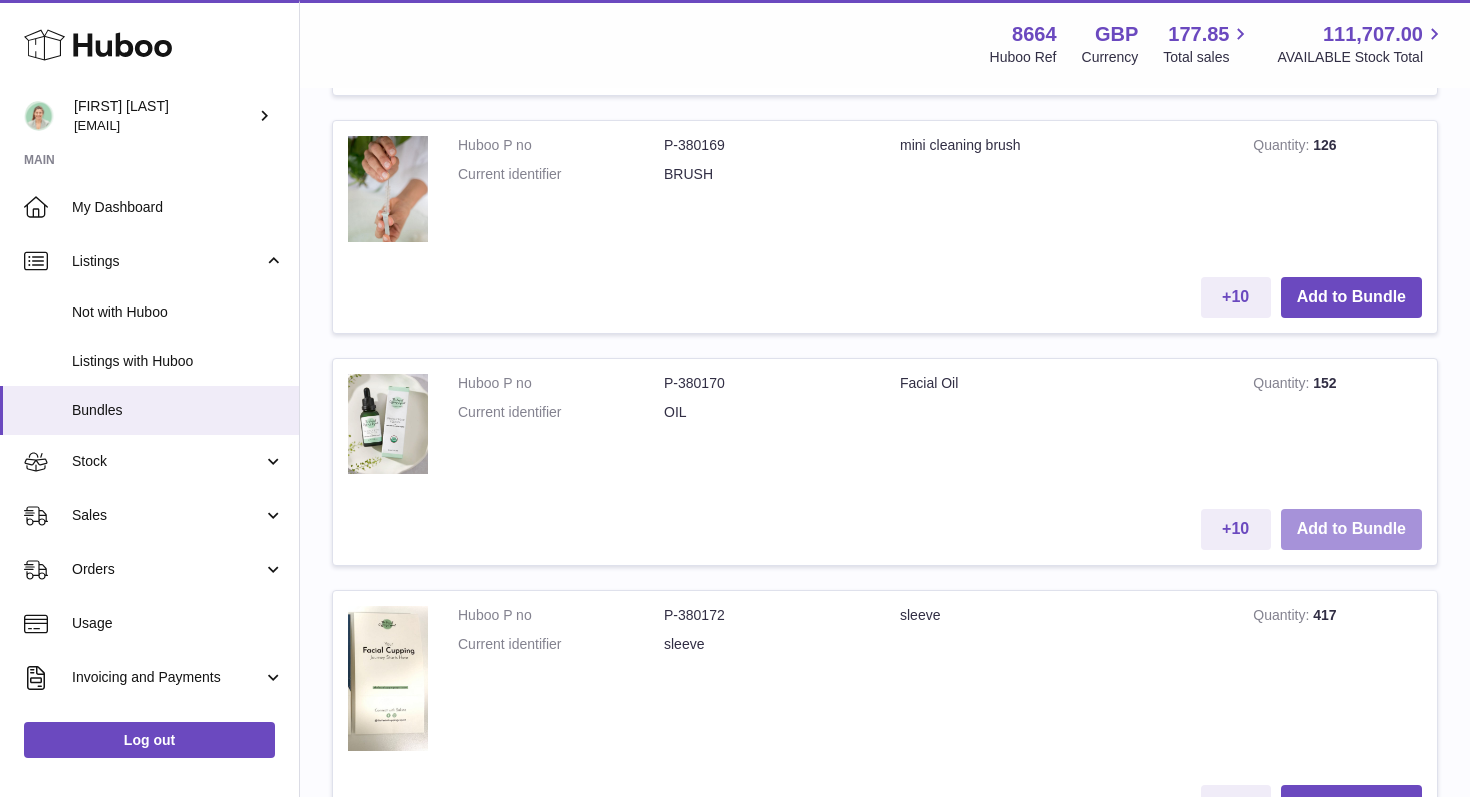 type on "**********" 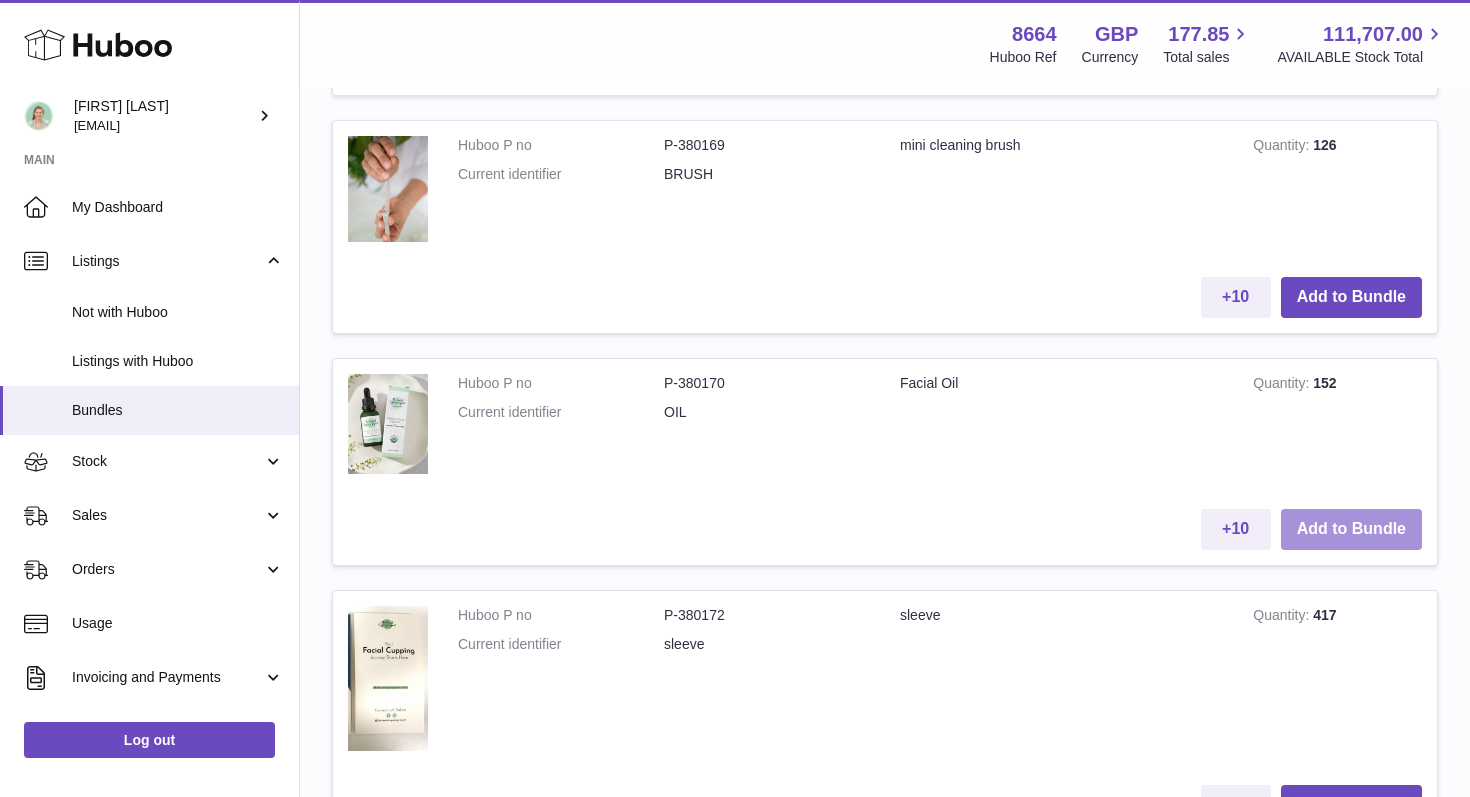 click on "Add to Bundle" at bounding box center (1351, 529) 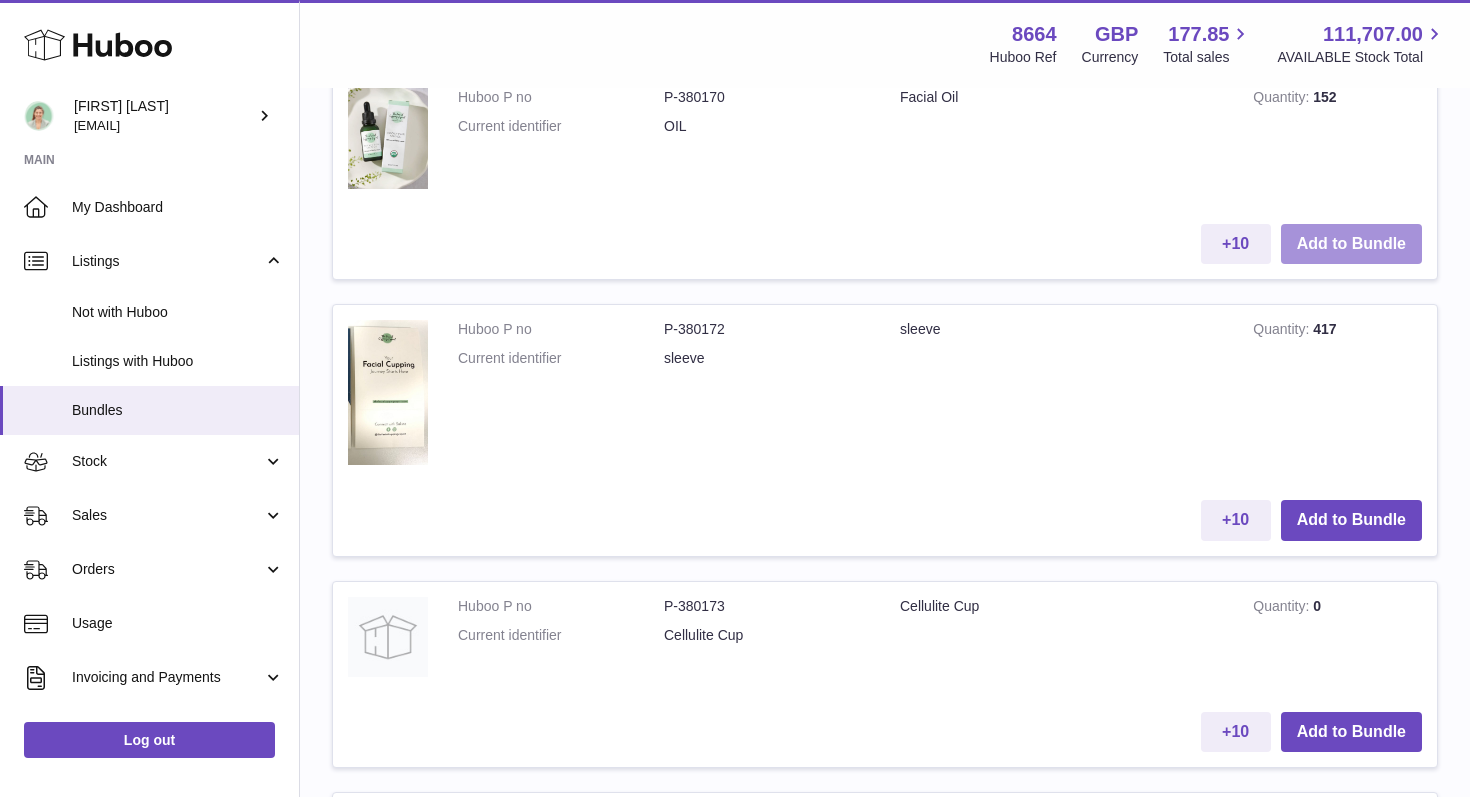 scroll, scrollTop: 1468, scrollLeft: 0, axis: vertical 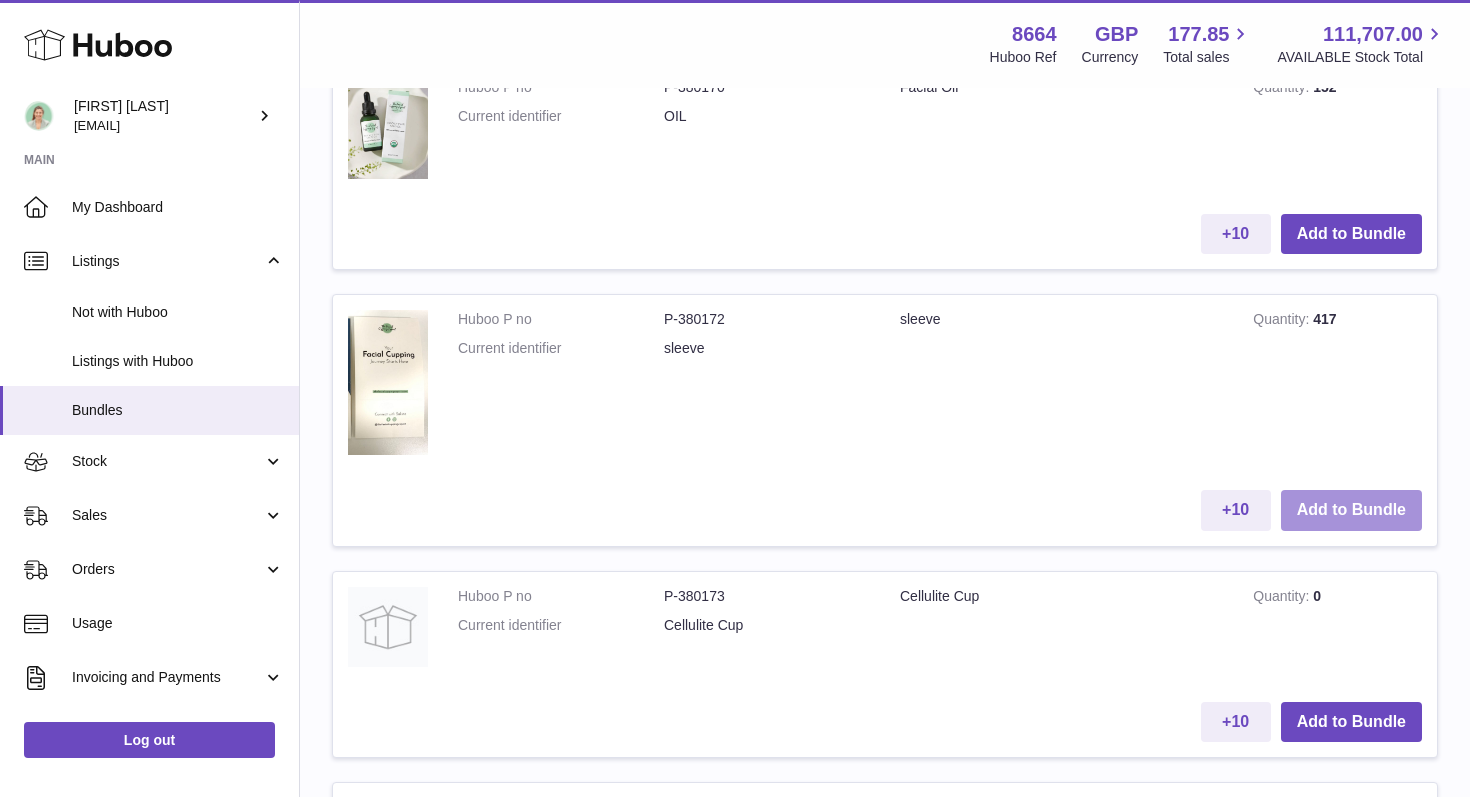 click on "Add to Bundle" at bounding box center [1351, 510] 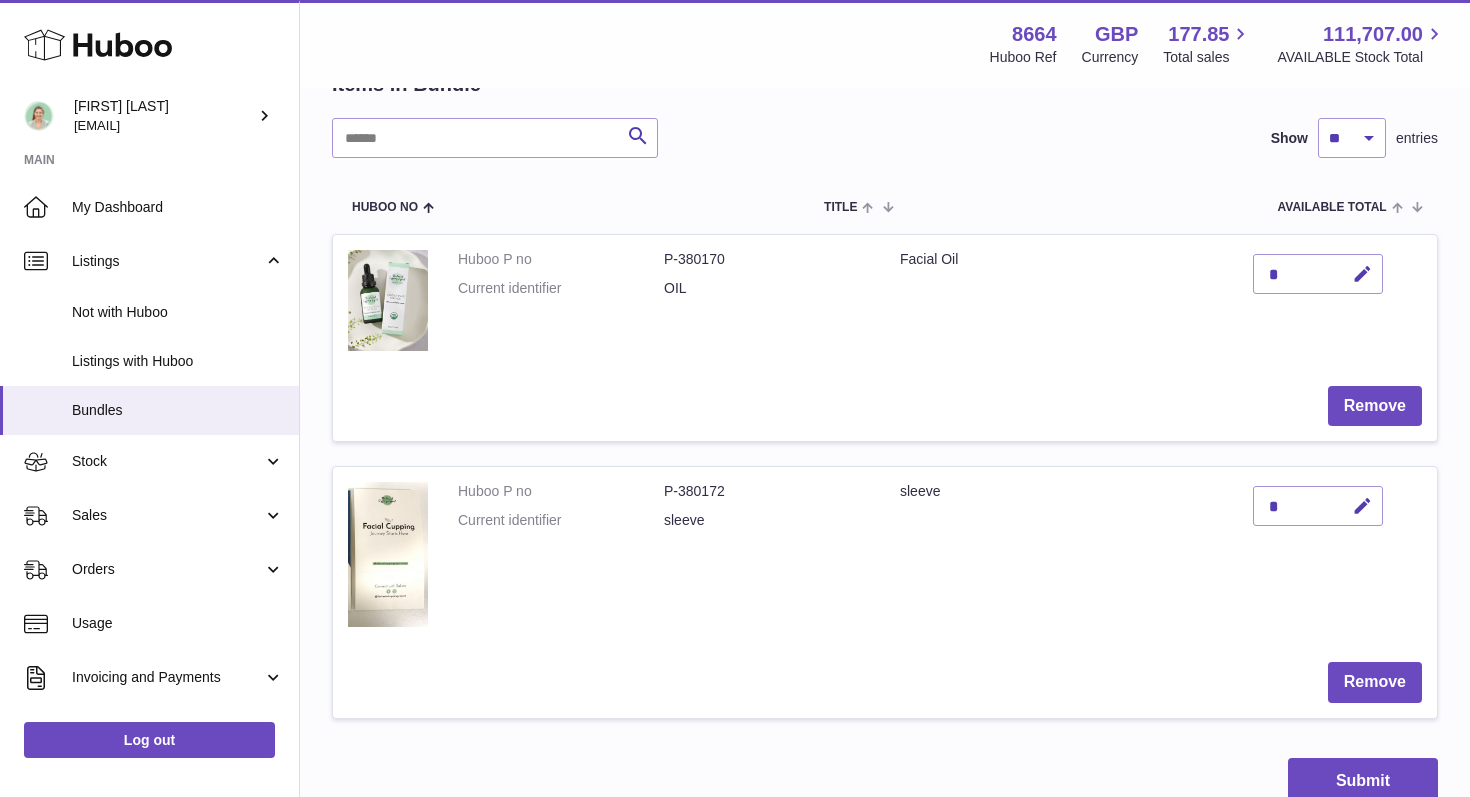 scroll, scrollTop: 340, scrollLeft: 0, axis: vertical 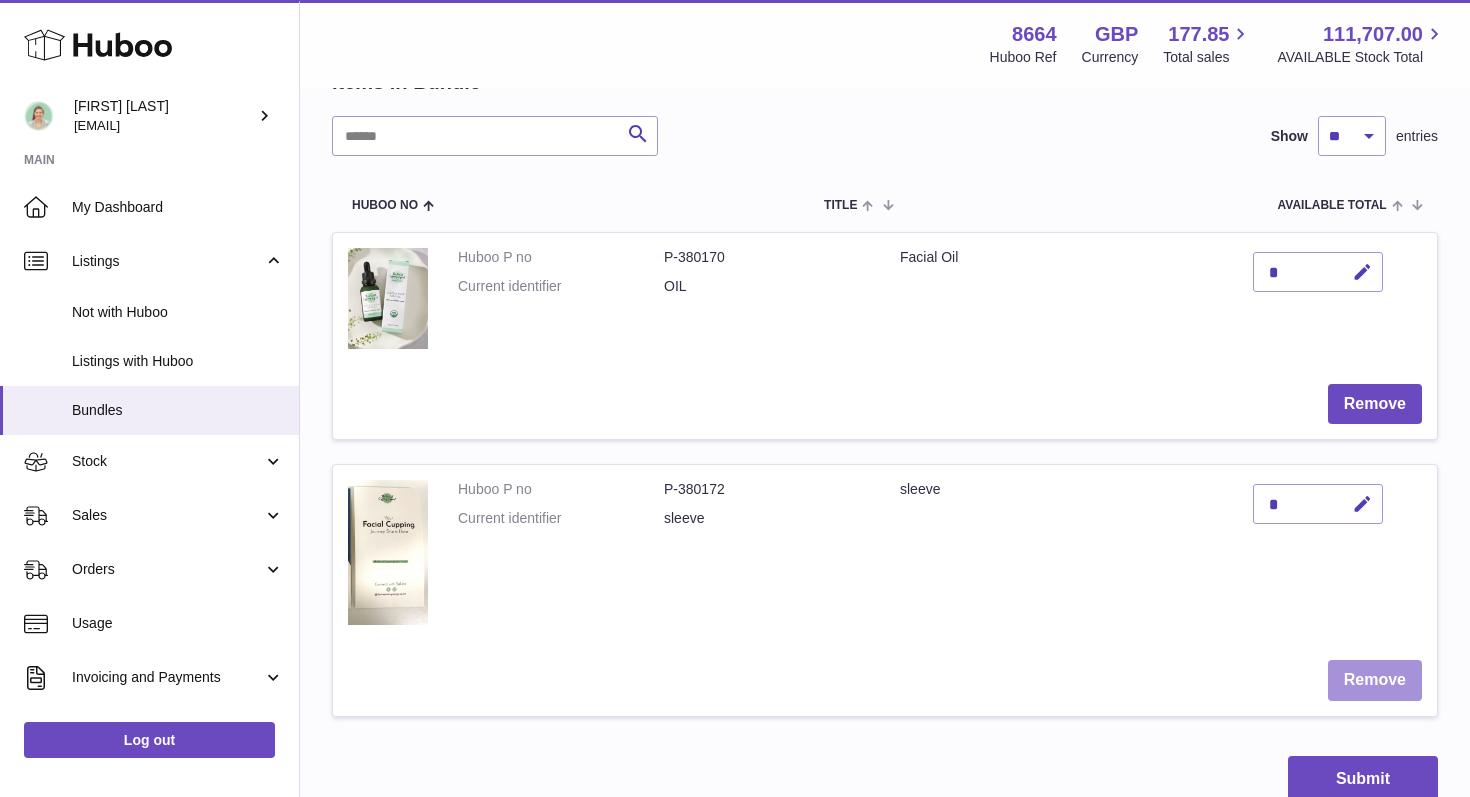 click on "Remove" at bounding box center (1375, 680) 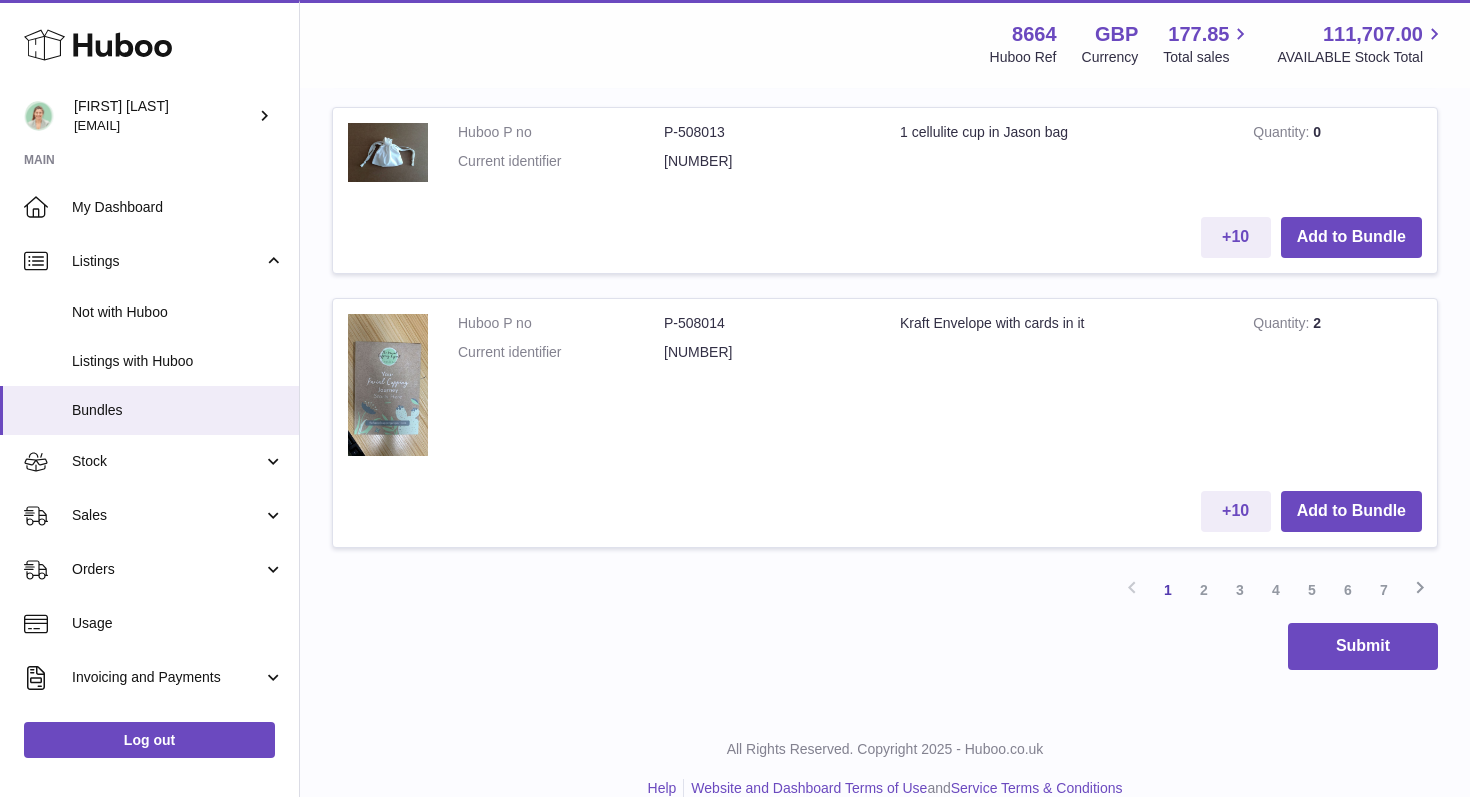 scroll, scrollTop: 2834, scrollLeft: 0, axis: vertical 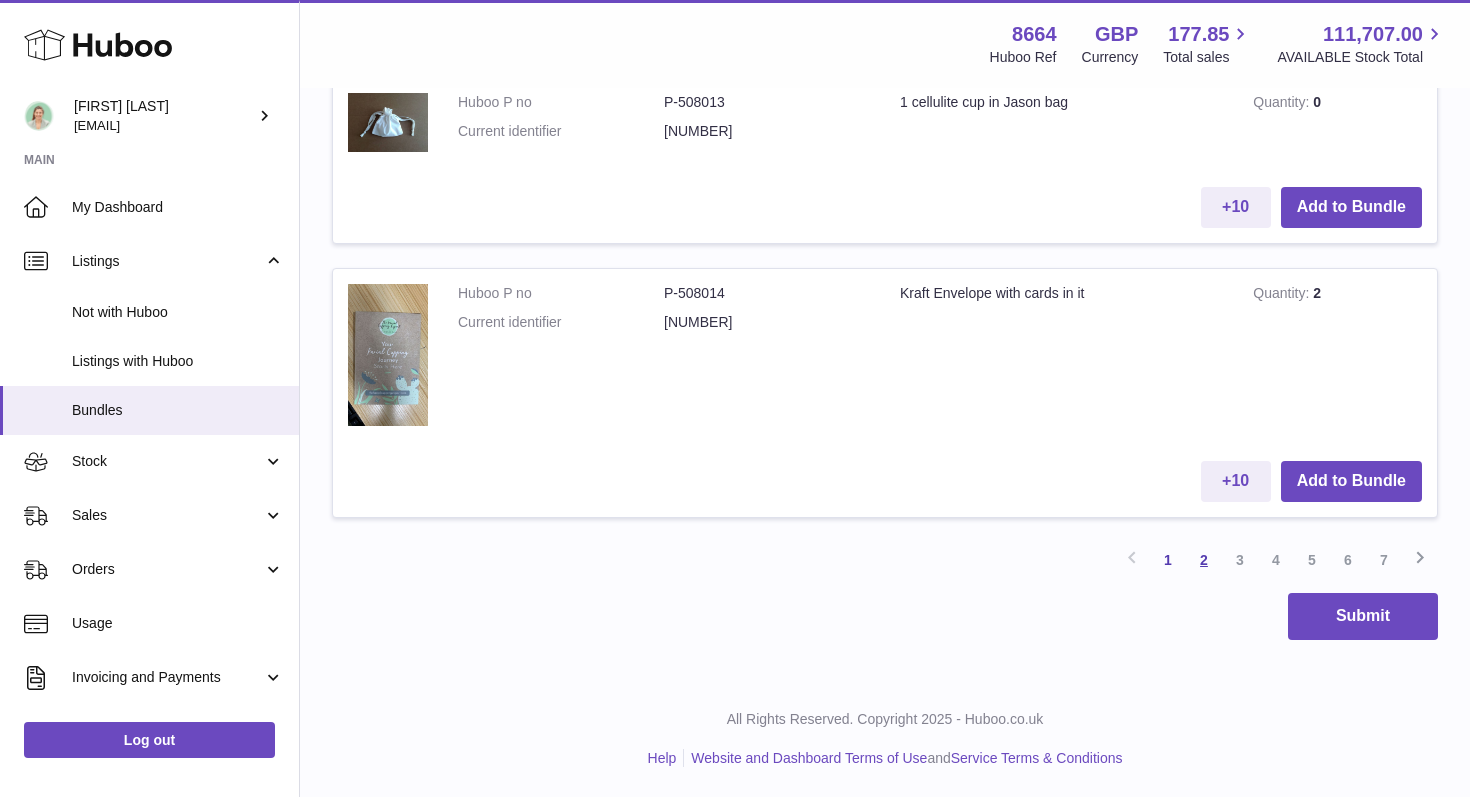 click on "2" at bounding box center (1204, 560) 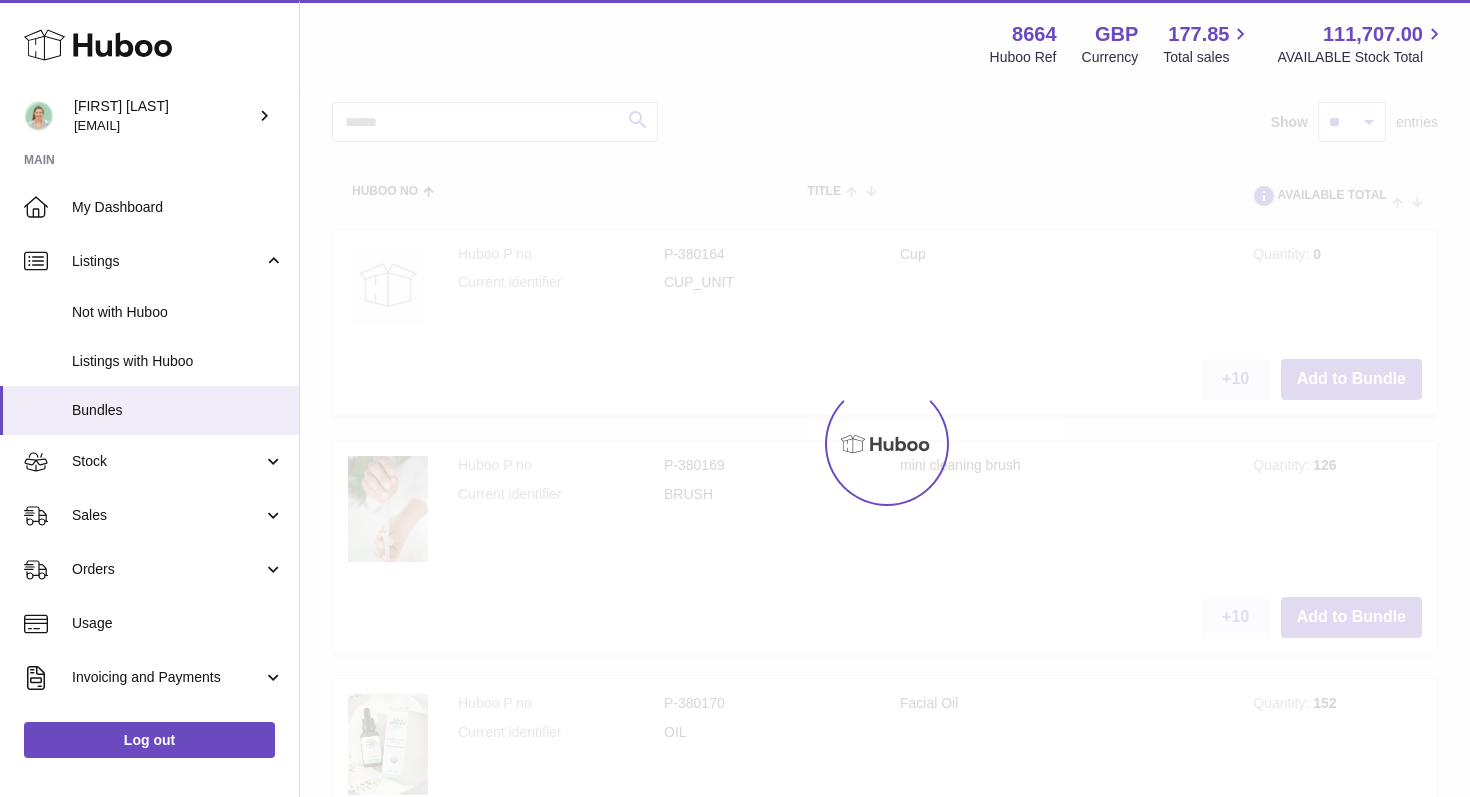 scroll, scrollTop: 90, scrollLeft: 0, axis: vertical 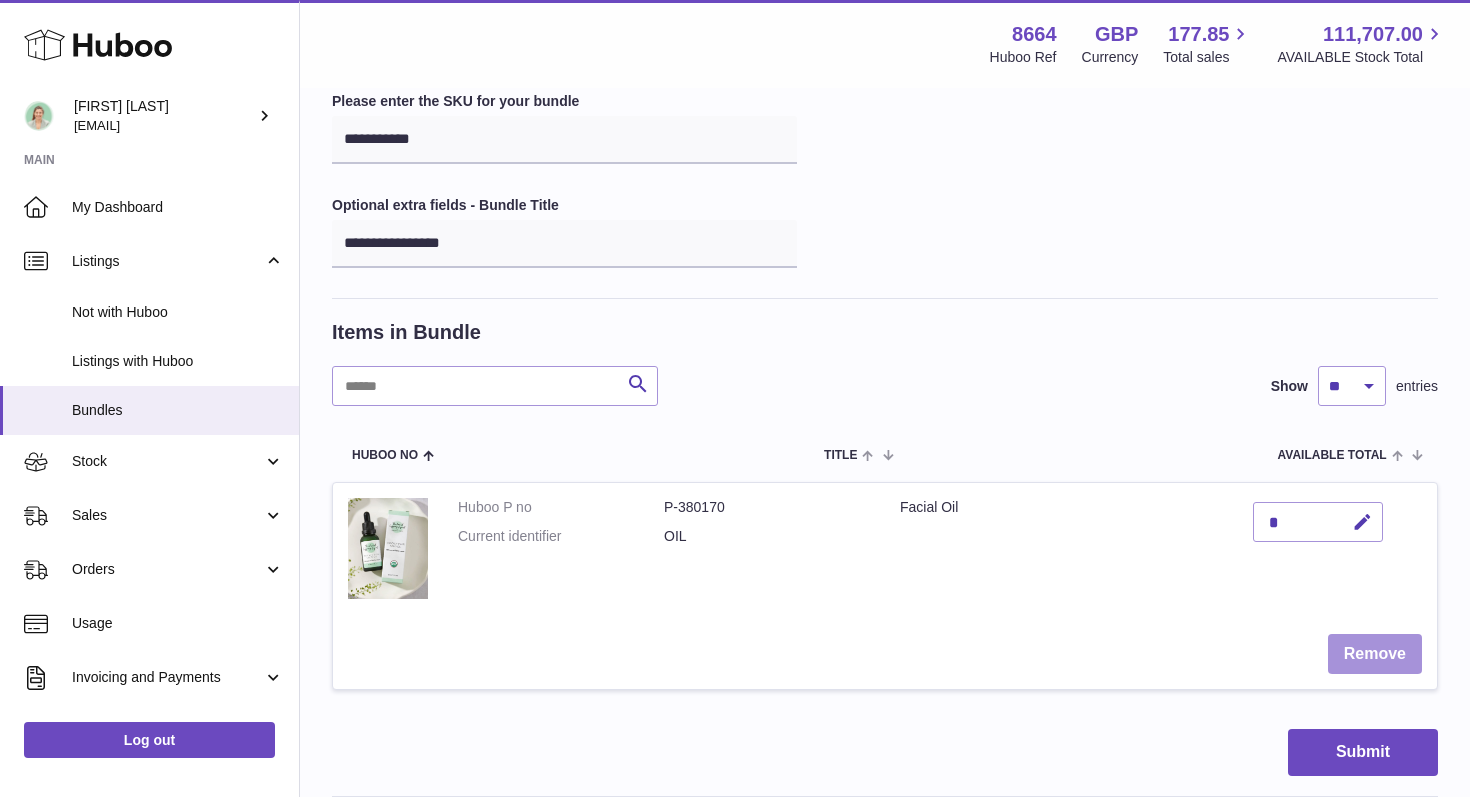 click on "Remove" at bounding box center [1375, 654] 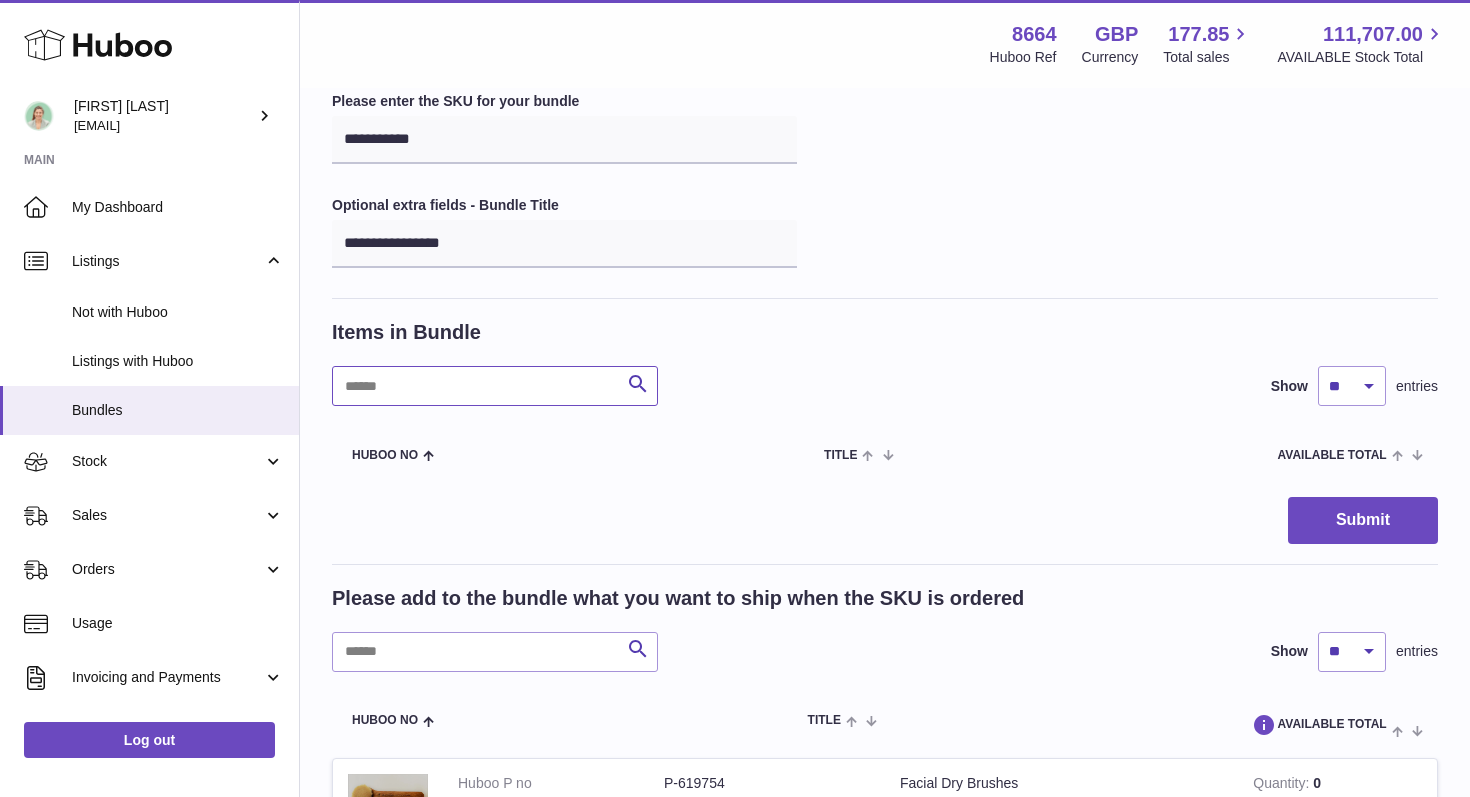 click at bounding box center (495, 386) 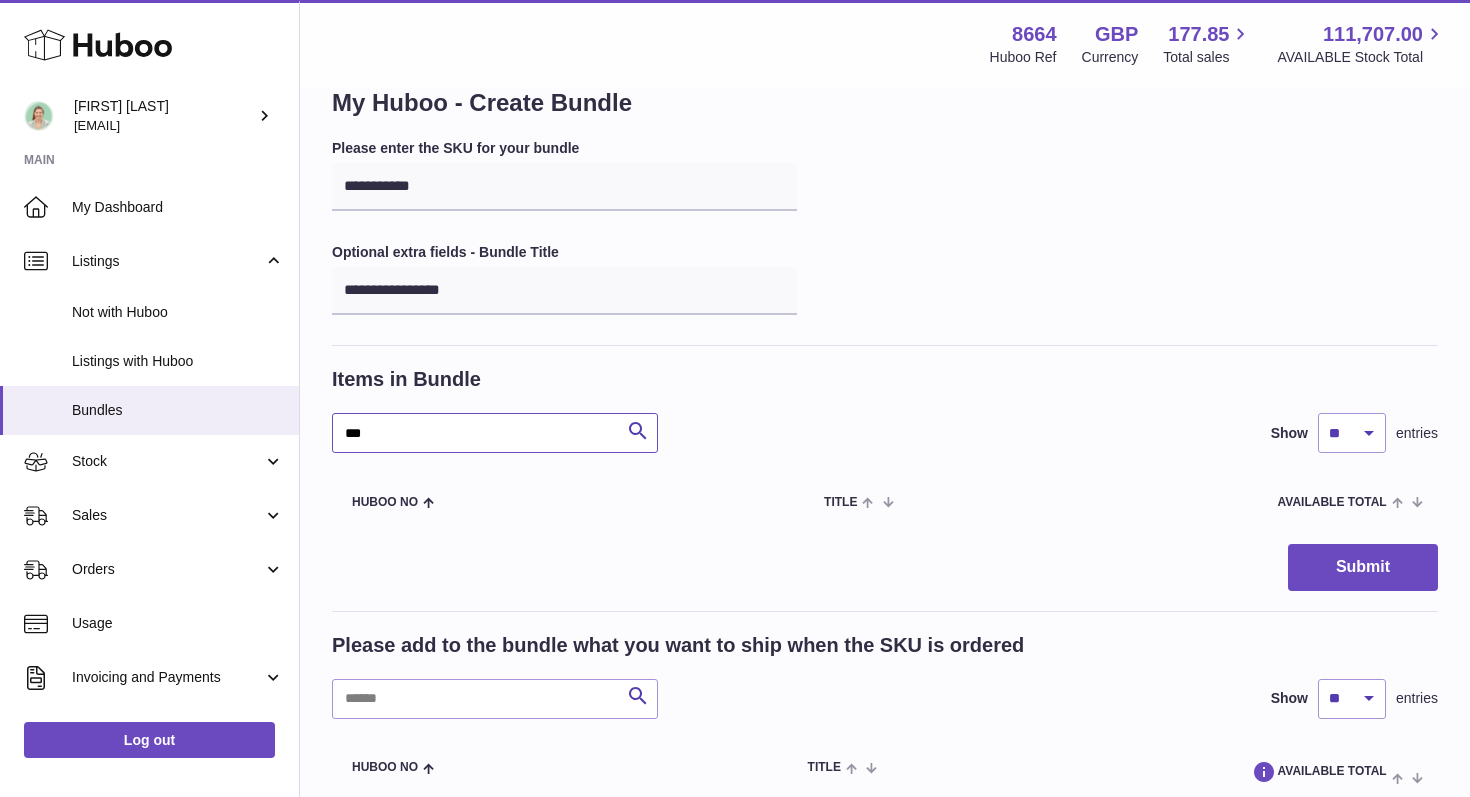 scroll, scrollTop: 0, scrollLeft: 0, axis: both 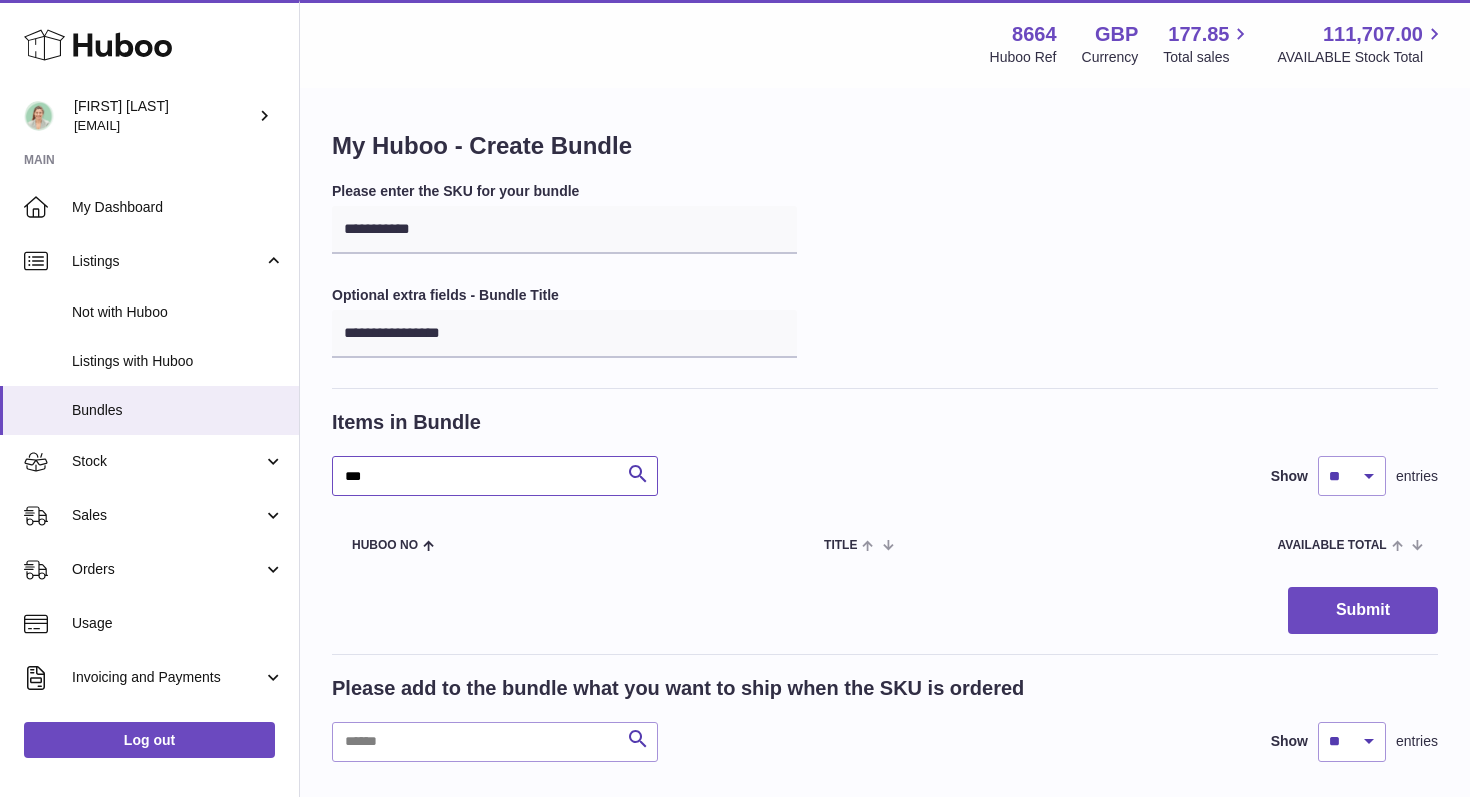 click on "***" at bounding box center [495, 476] 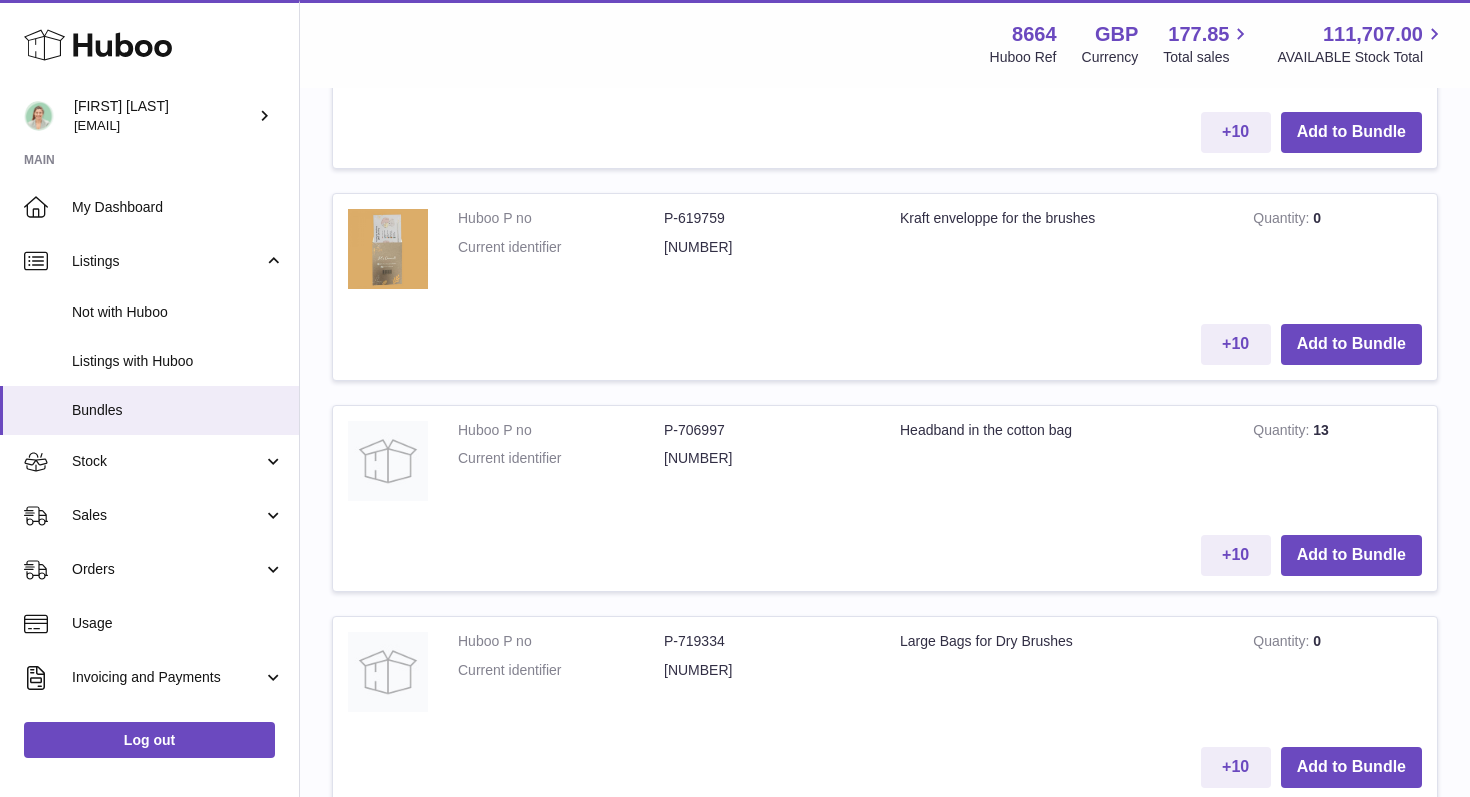 scroll, scrollTop: 2410, scrollLeft: 0, axis: vertical 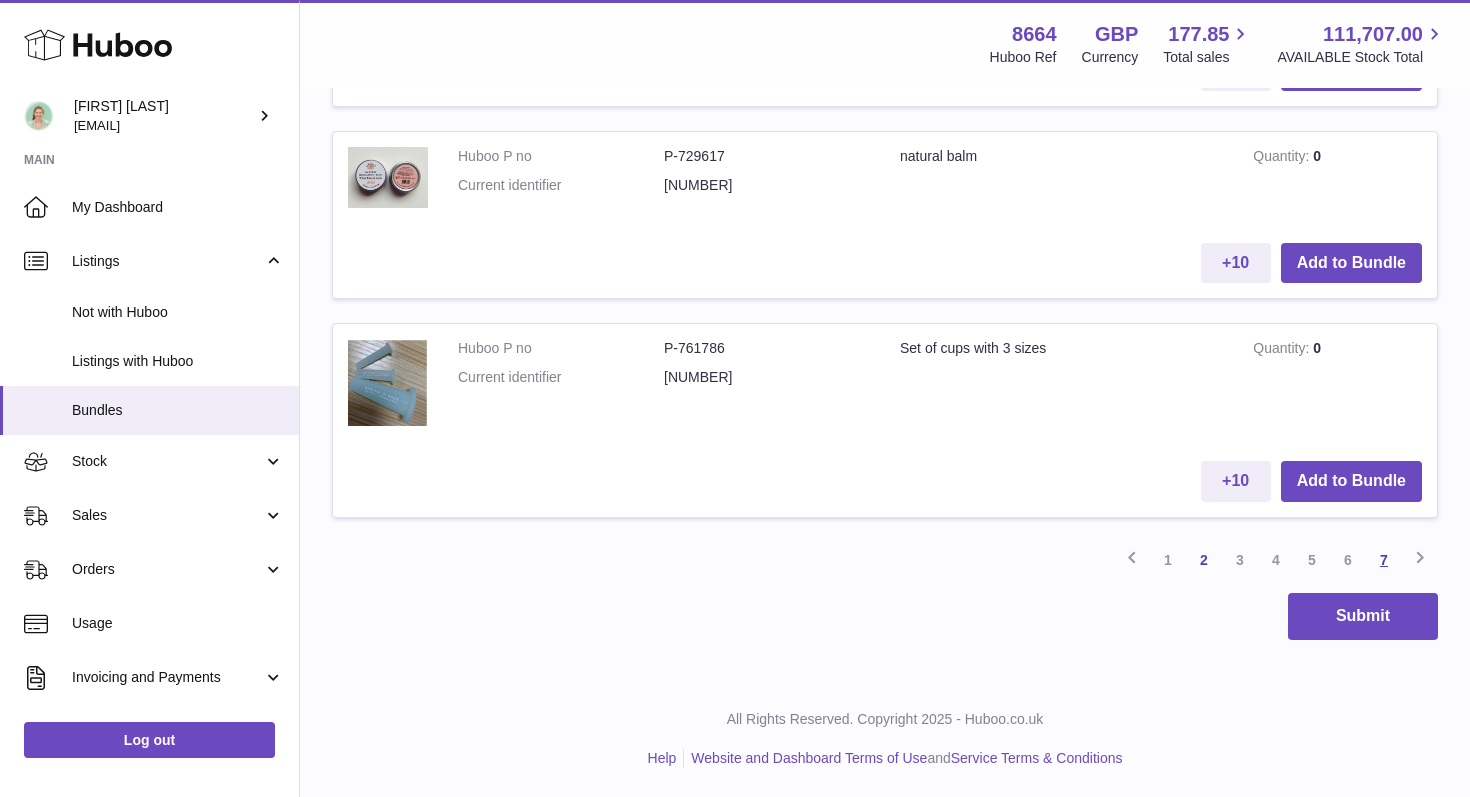 type on "******" 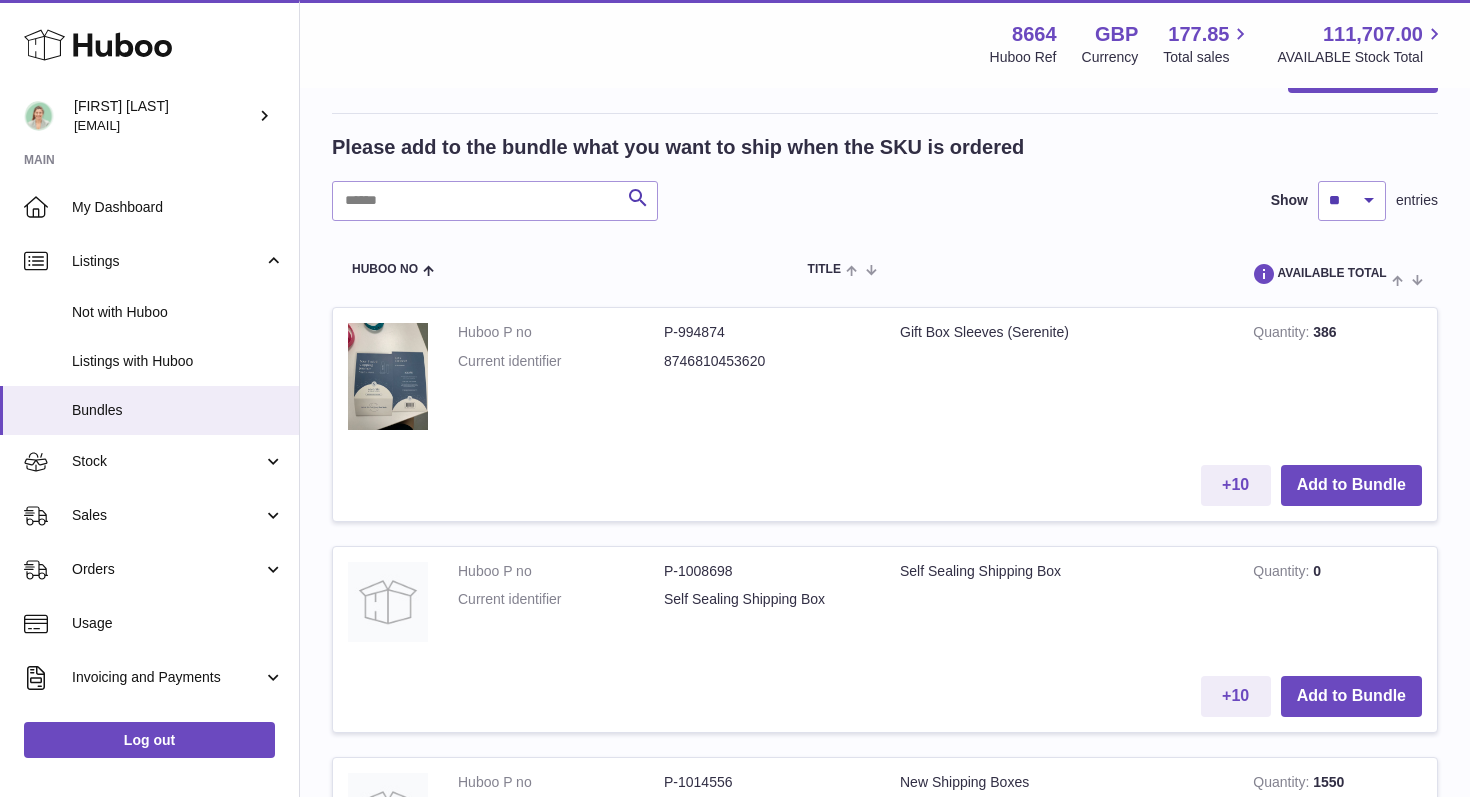 scroll, scrollTop: 1459, scrollLeft: 0, axis: vertical 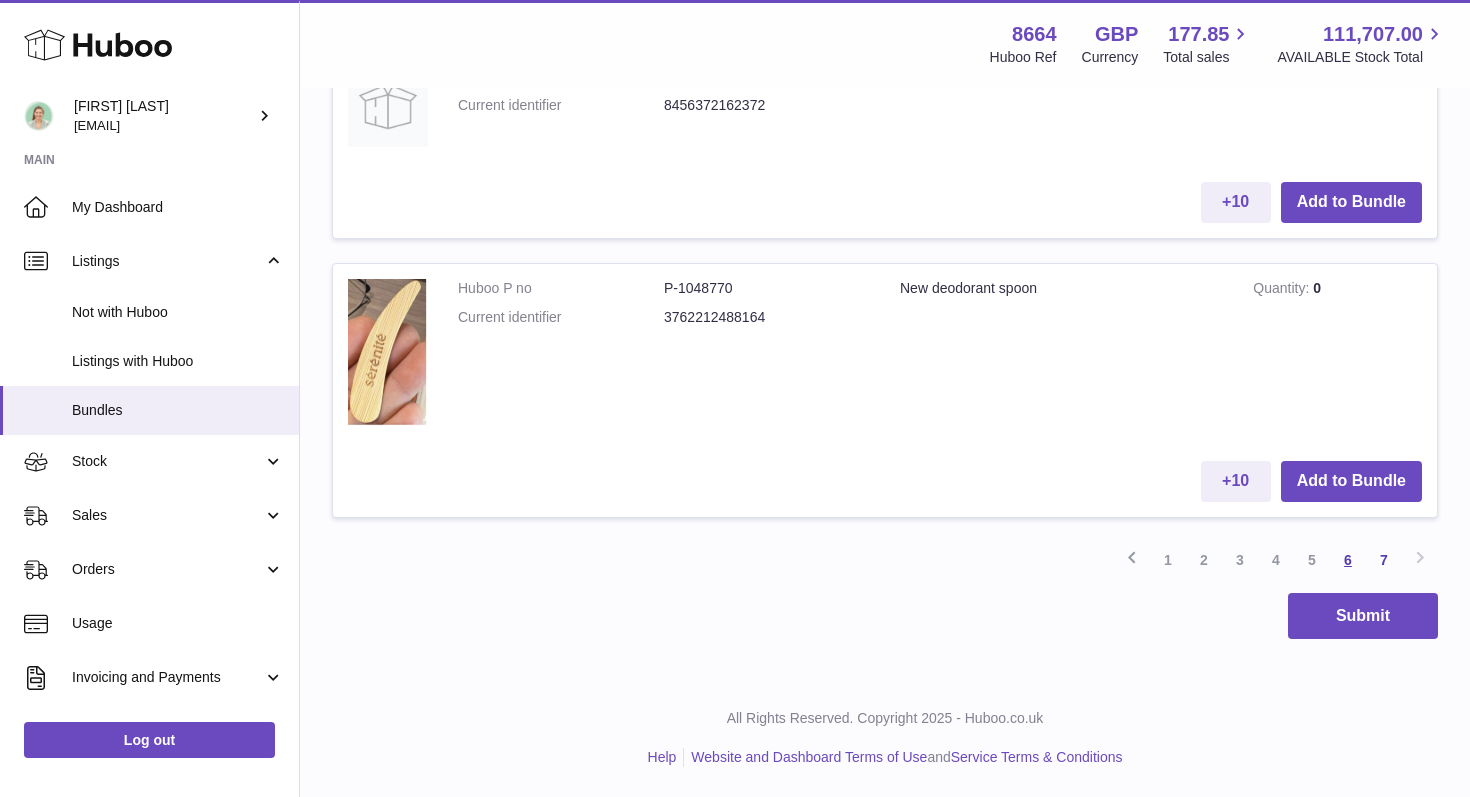 click on "6" at bounding box center [1348, 560] 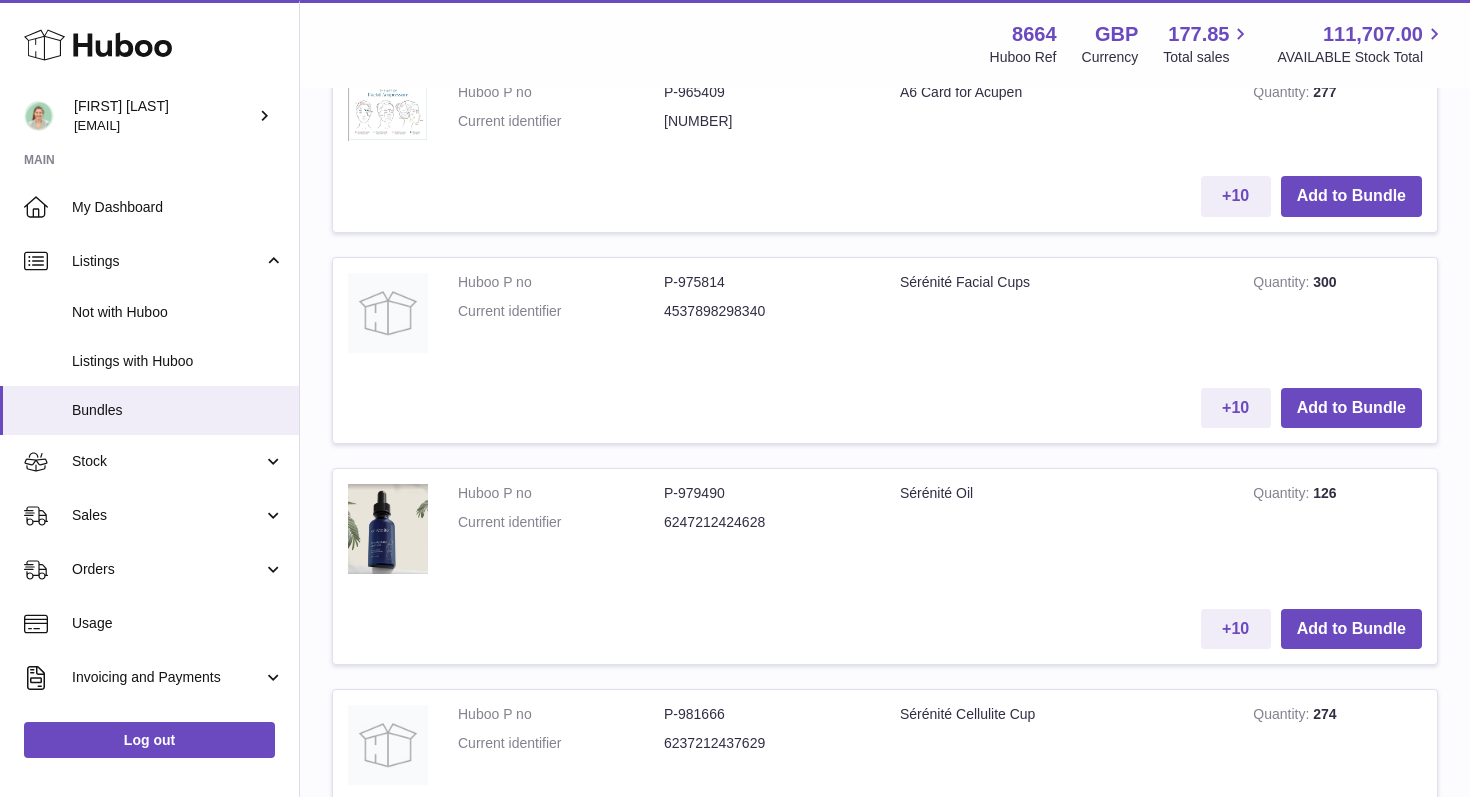 scroll, scrollTop: 1579, scrollLeft: 0, axis: vertical 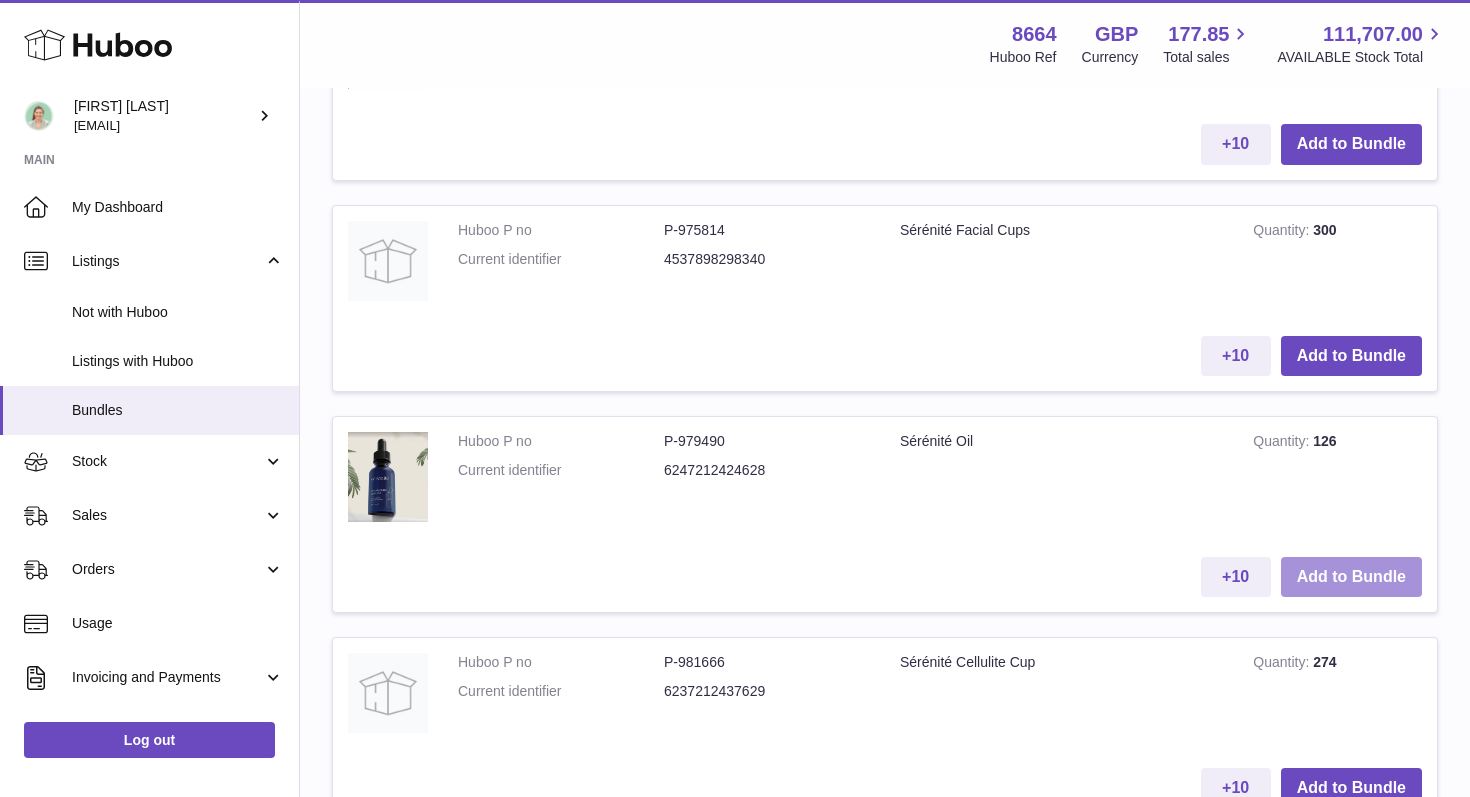 click on "Add to Bundle" at bounding box center [1351, 577] 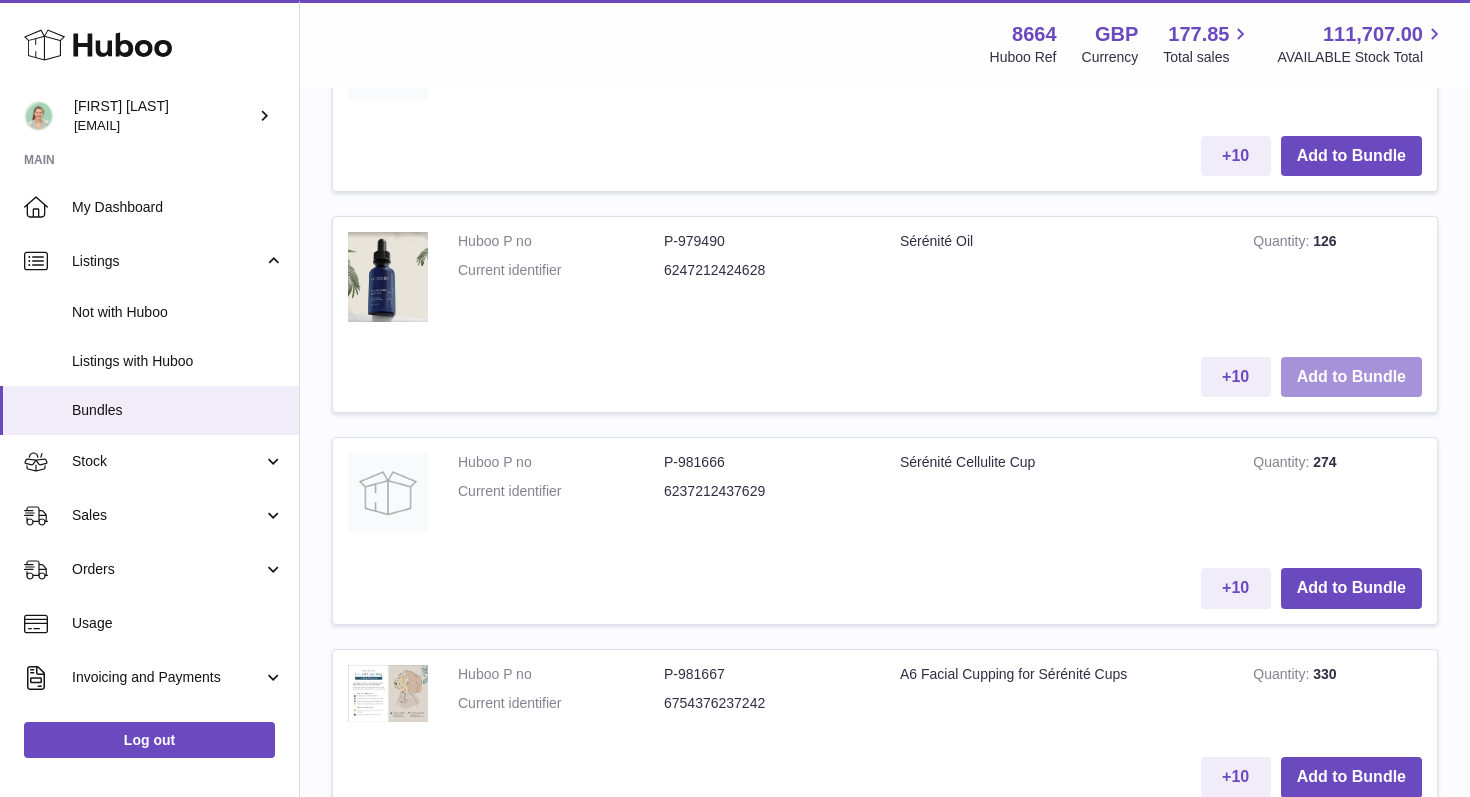 scroll, scrollTop: 1781, scrollLeft: 0, axis: vertical 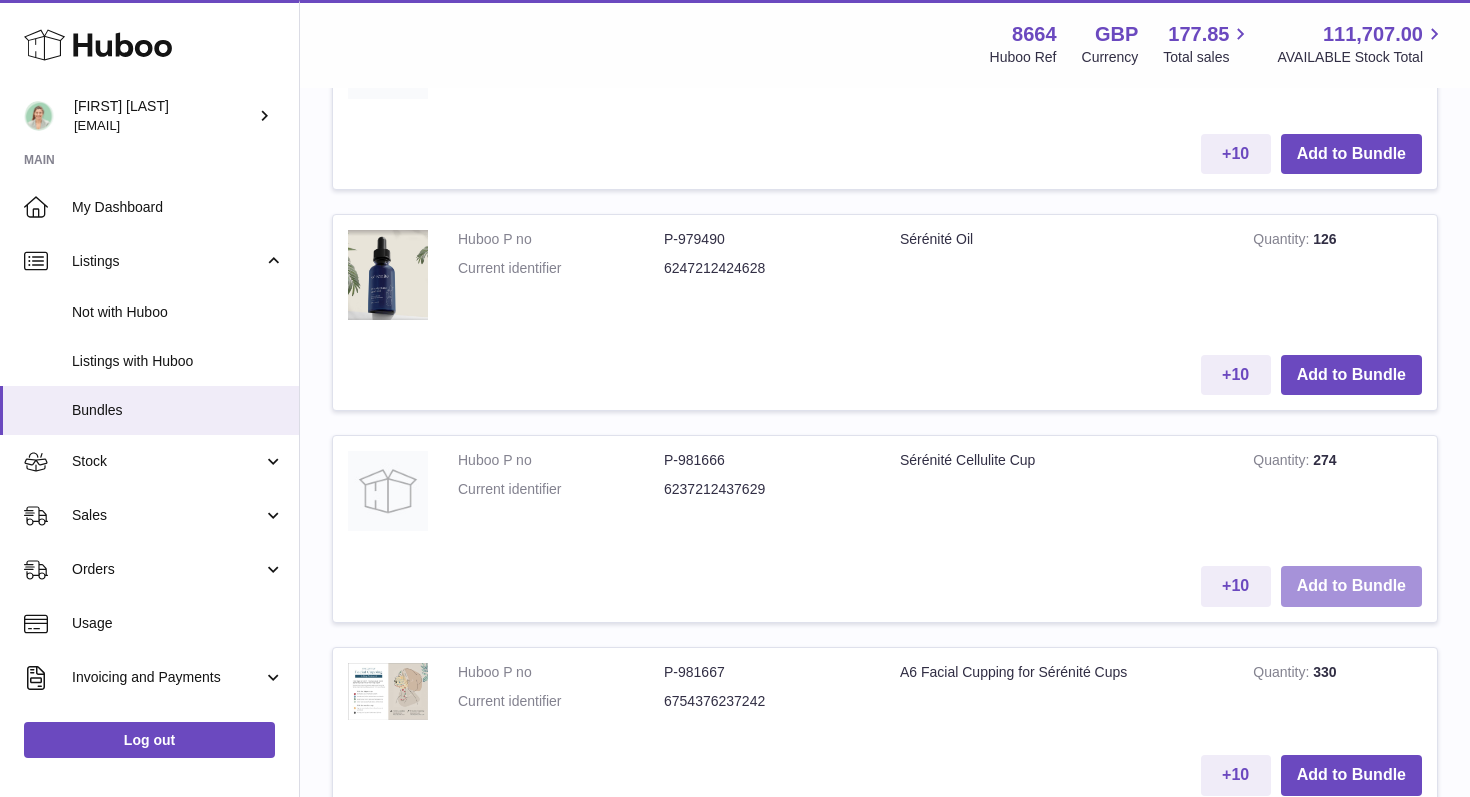 click on "Add to Bundle" at bounding box center [1351, 586] 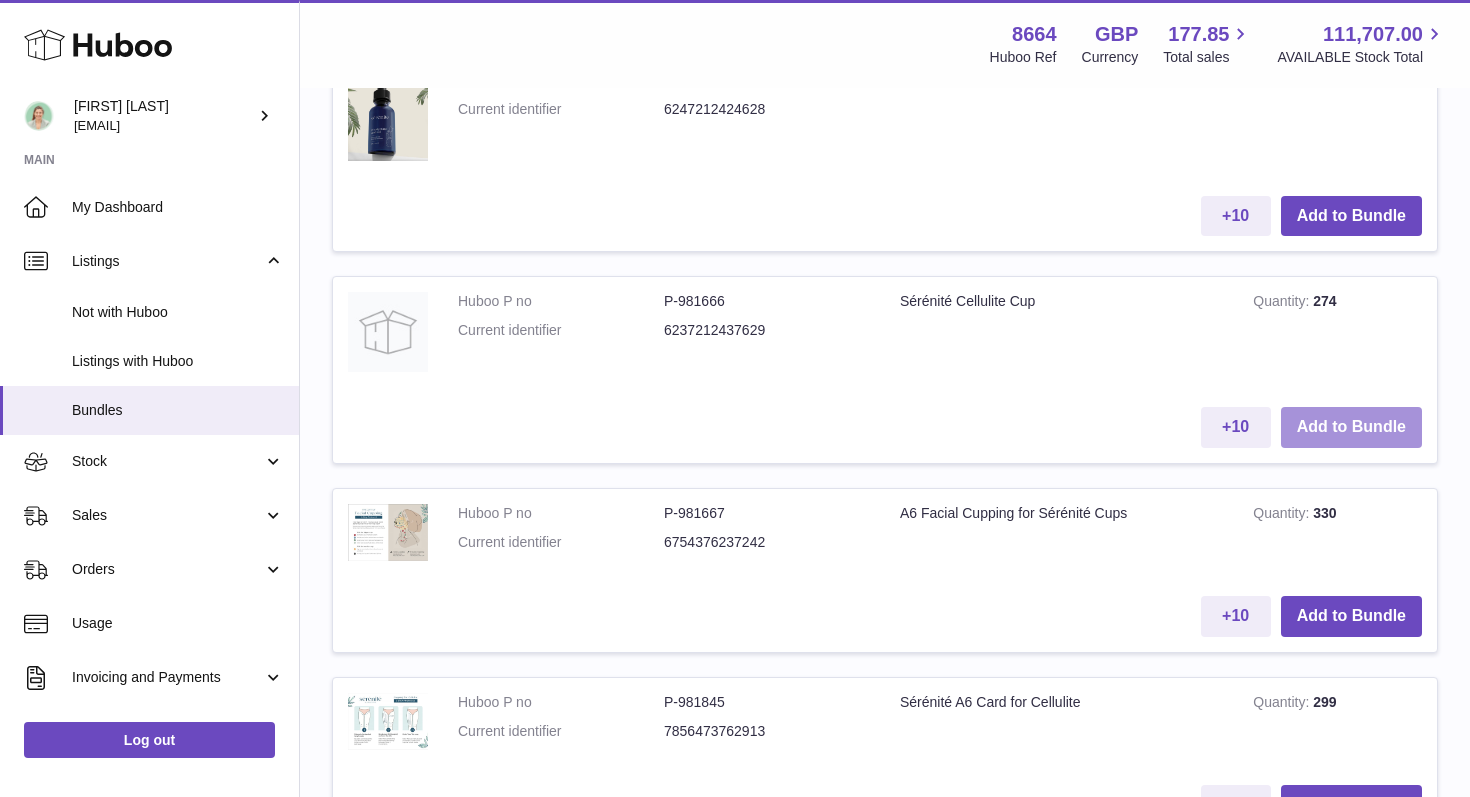 scroll, scrollTop: 1953, scrollLeft: 0, axis: vertical 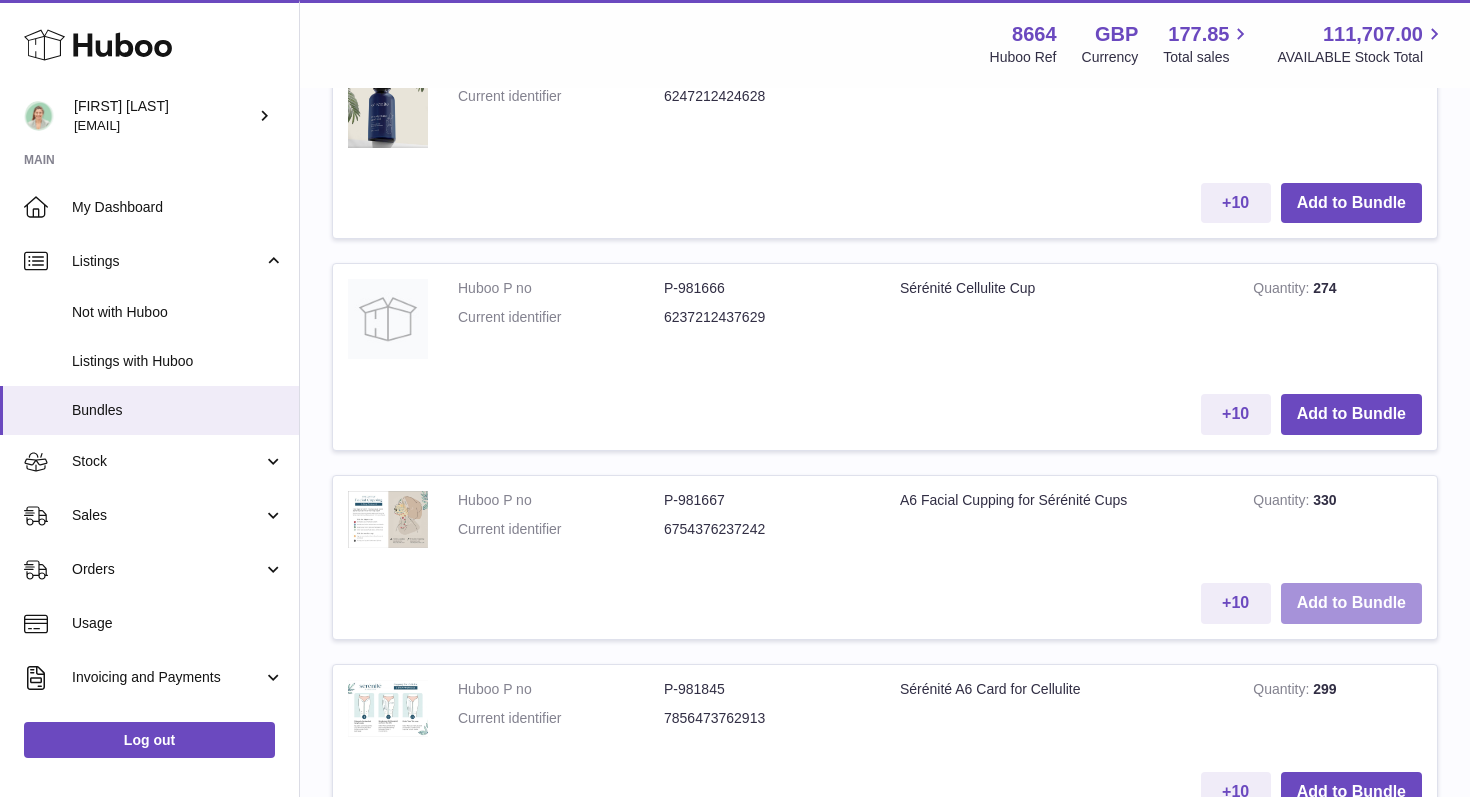 click on "Add to Bundle" at bounding box center (1351, 603) 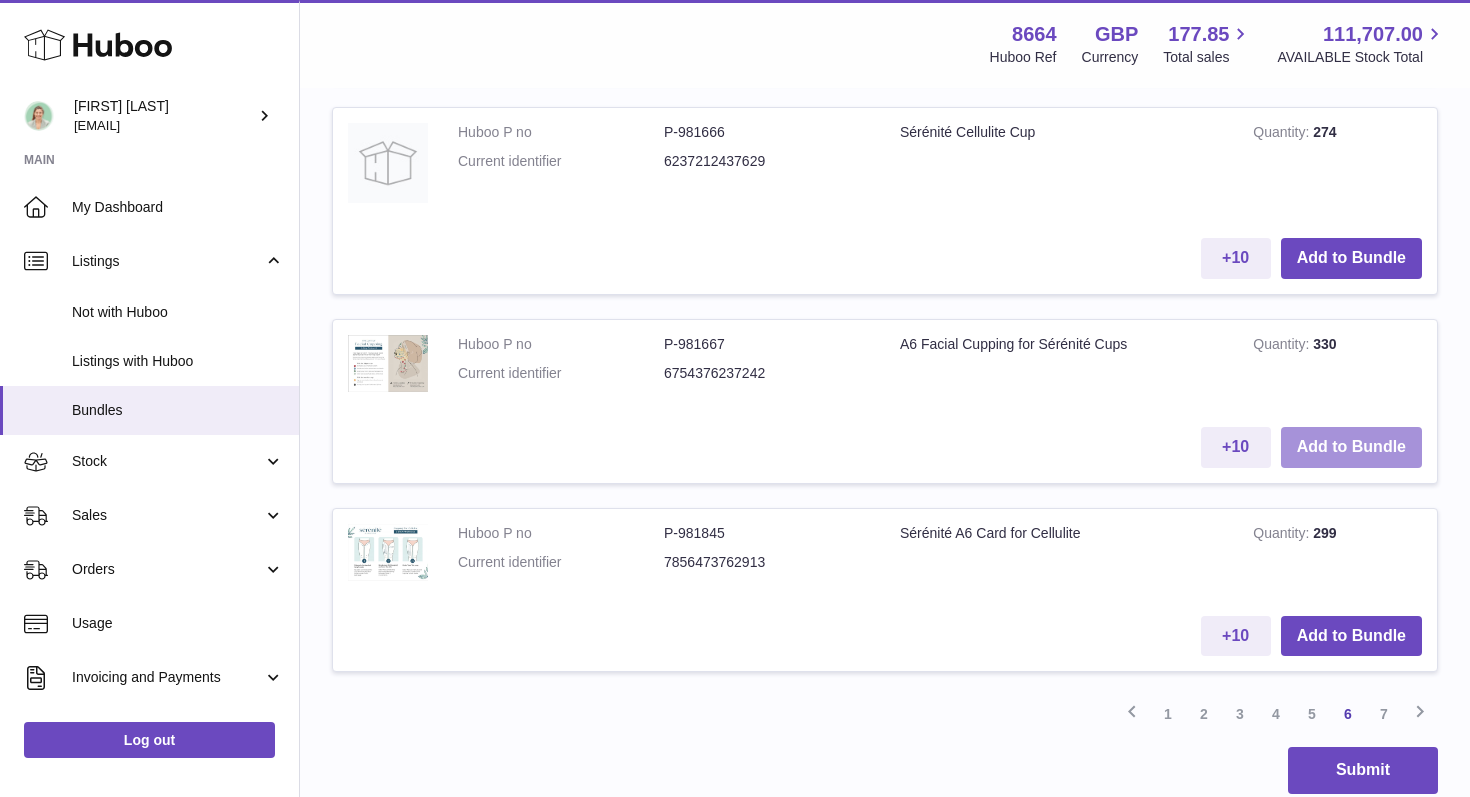 scroll, scrollTop: 2149, scrollLeft: 0, axis: vertical 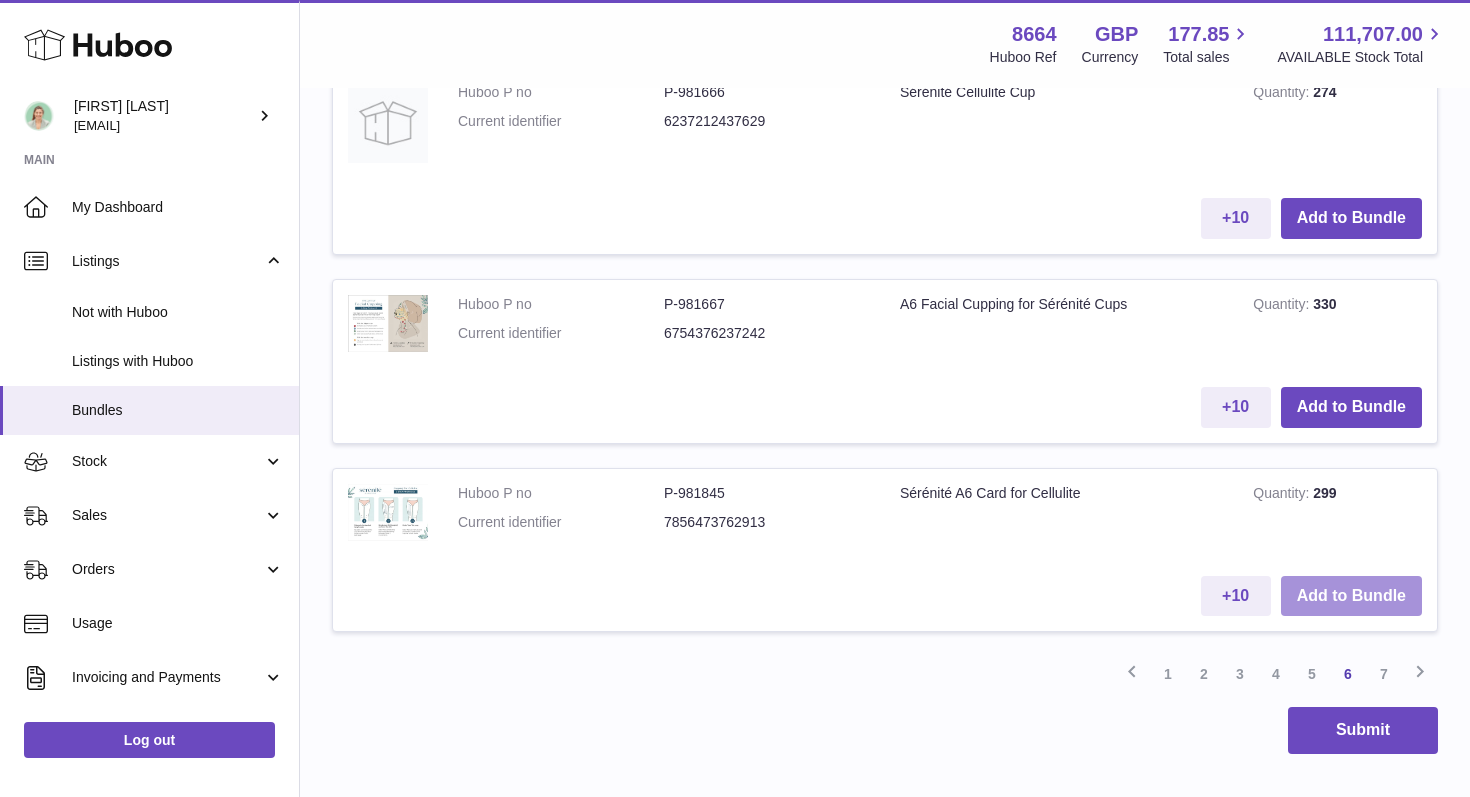 click on "Add to Bundle" at bounding box center [1351, 596] 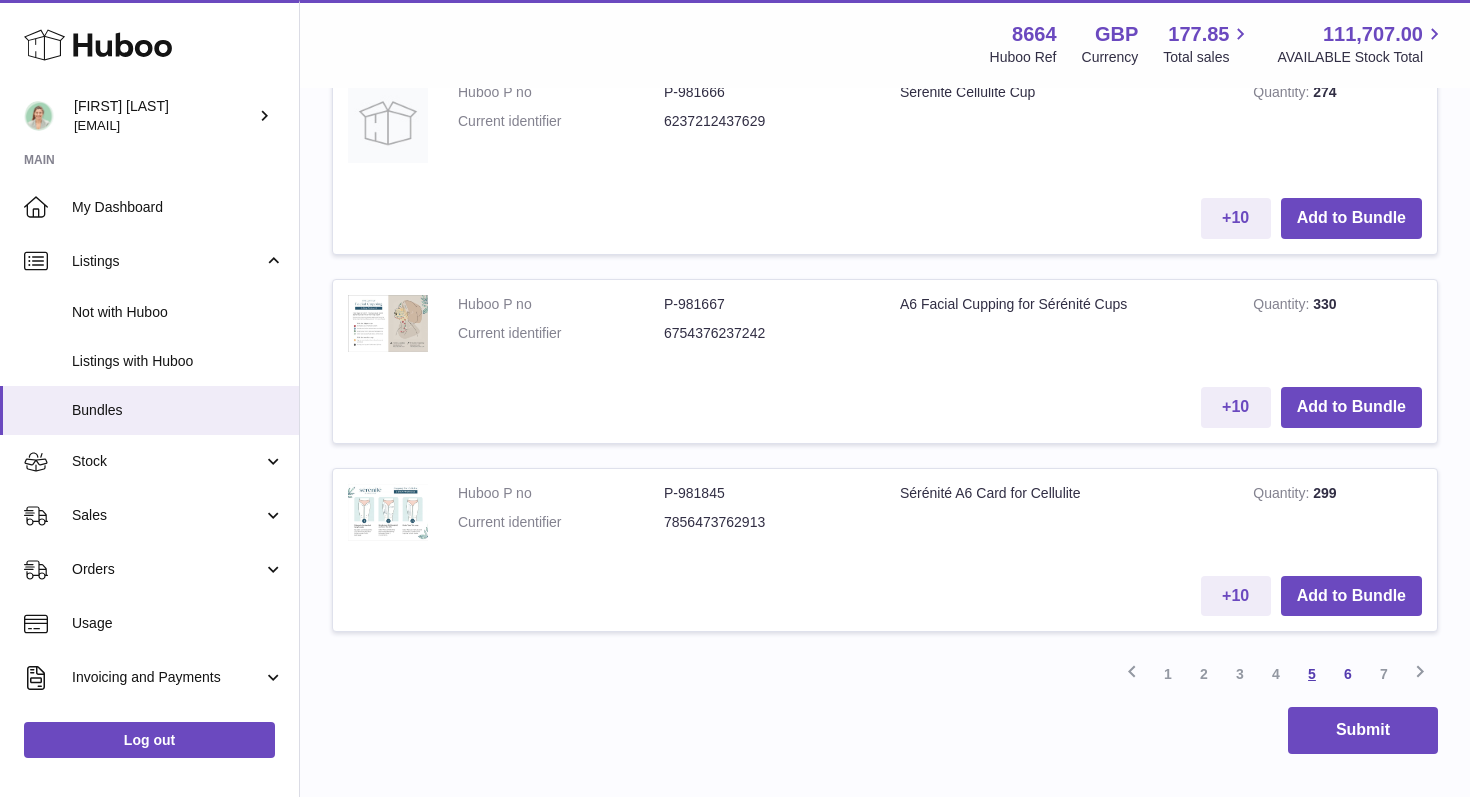 click on "5" at bounding box center (1312, 674) 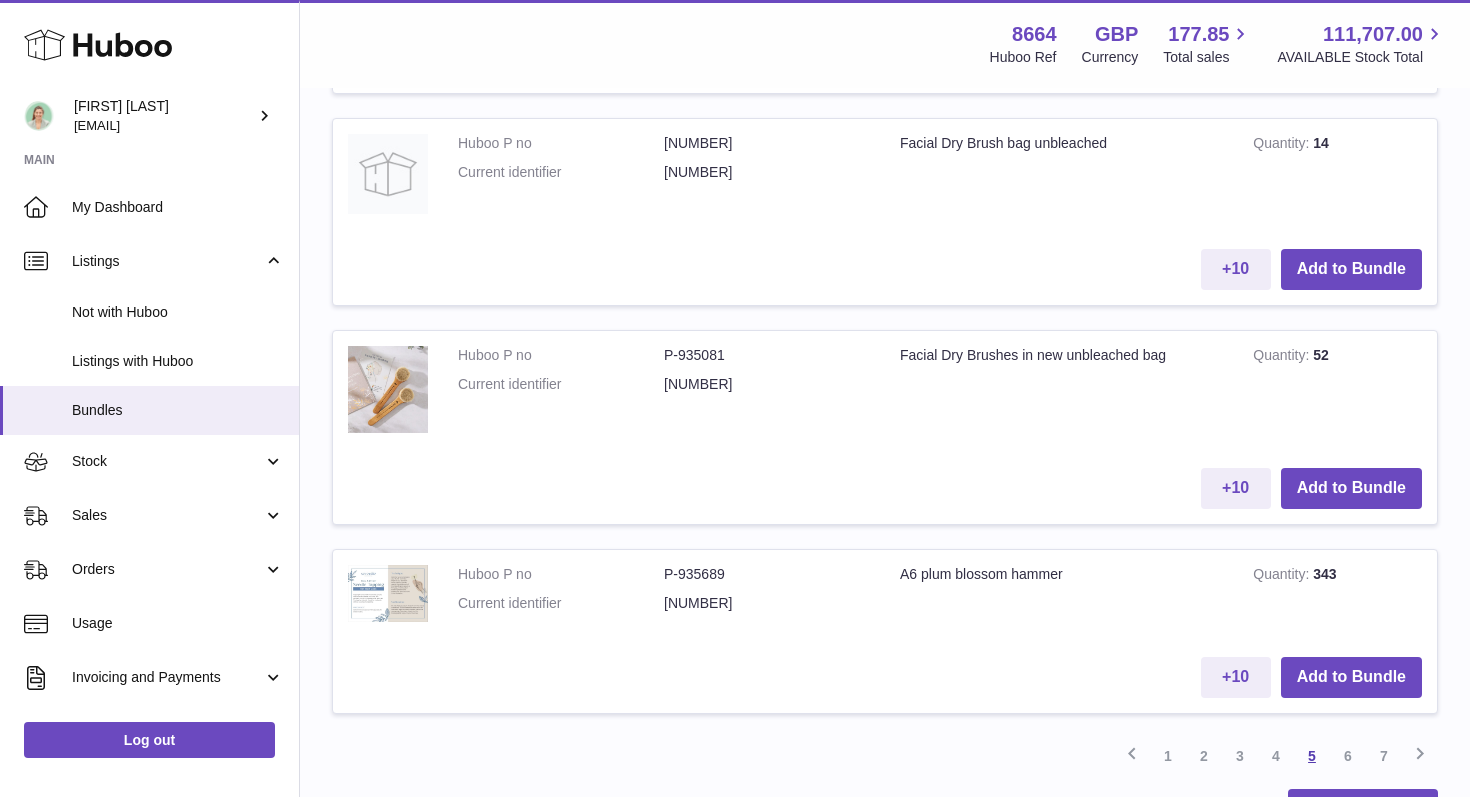 scroll, scrollTop: 2249, scrollLeft: 0, axis: vertical 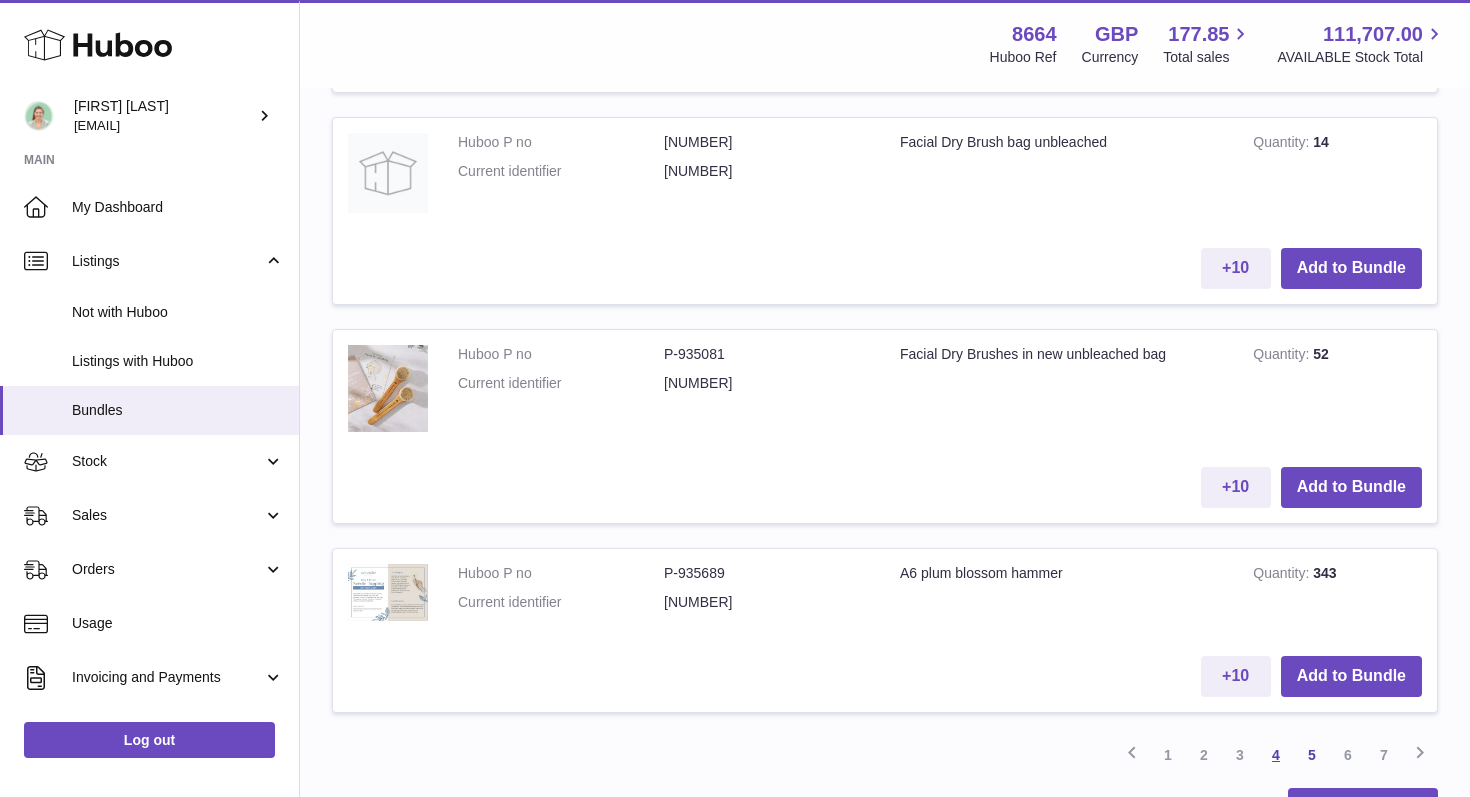 click on "4" at bounding box center (1276, 755) 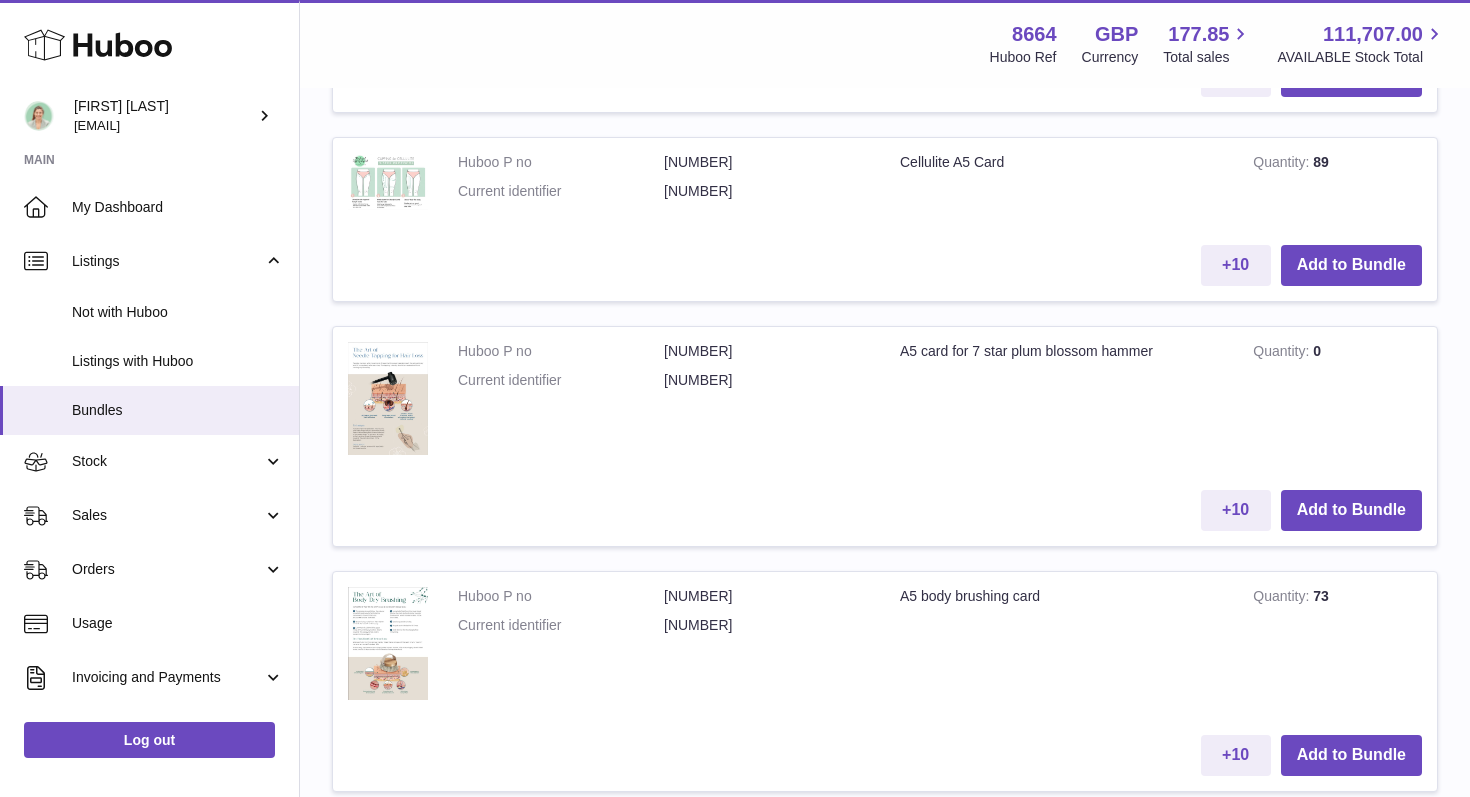 scroll, scrollTop: 2520, scrollLeft: 0, axis: vertical 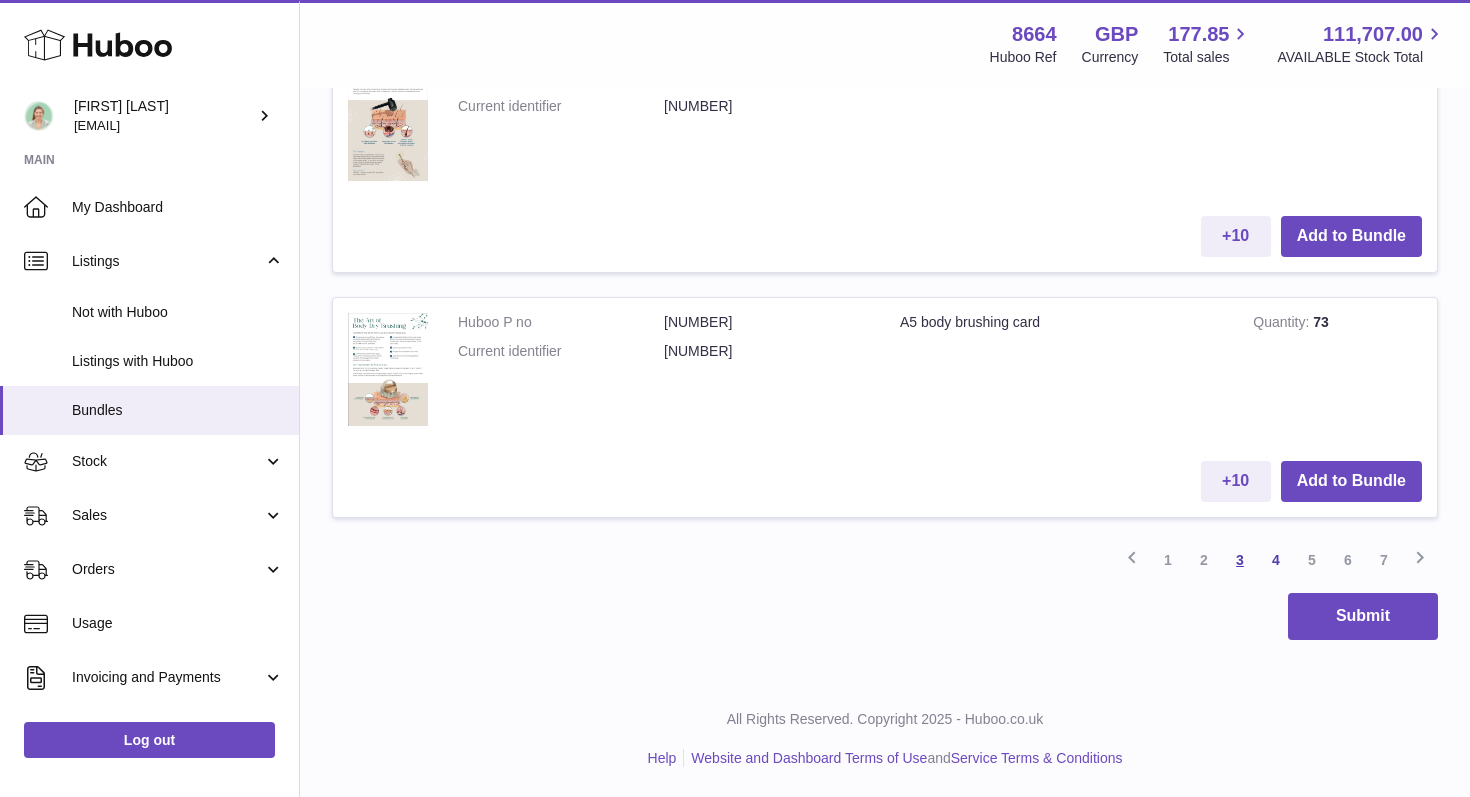 click on "3" at bounding box center [1240, 560] 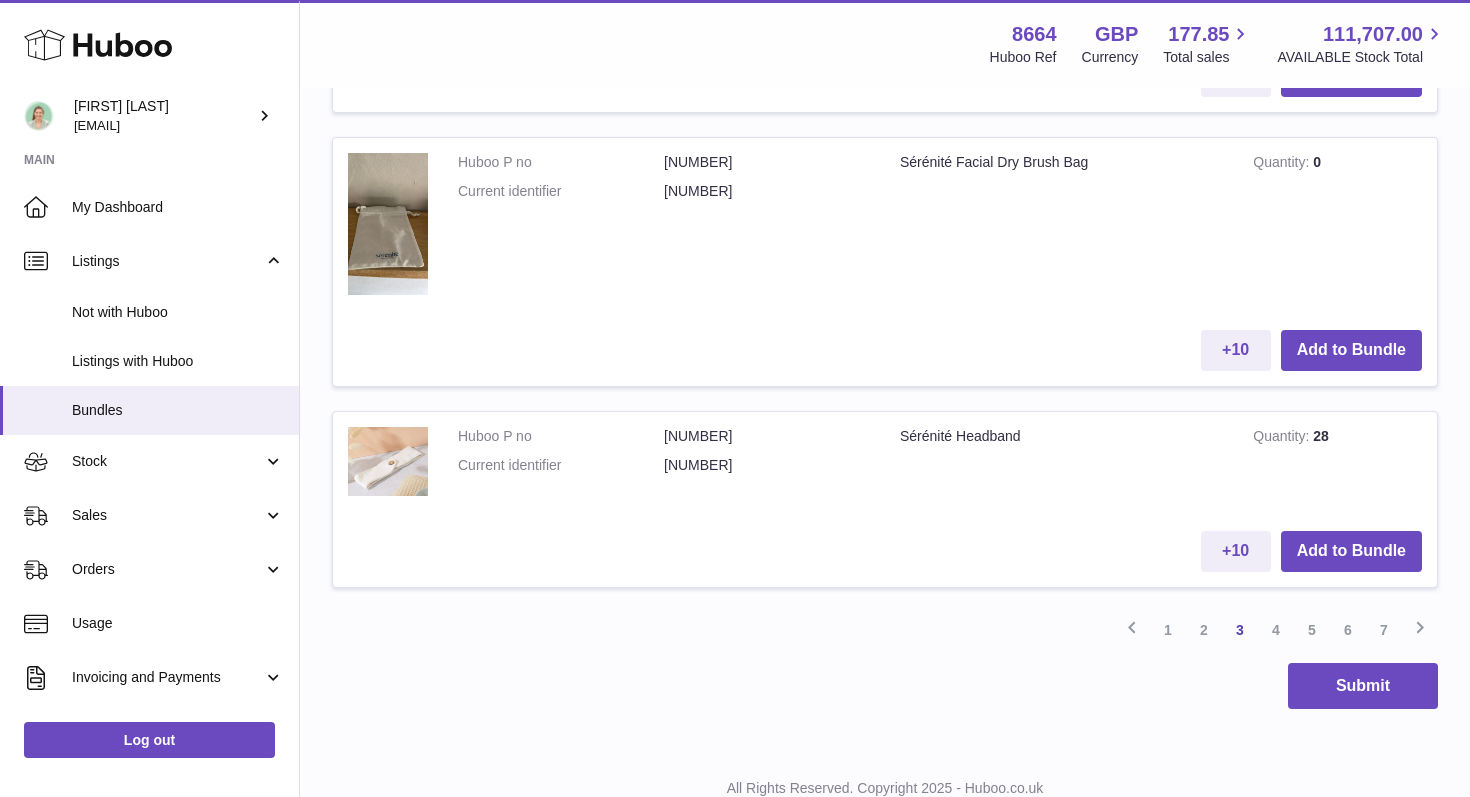 scroll, scrollTop: 2725, scrollLeft: 0, axis: vertical 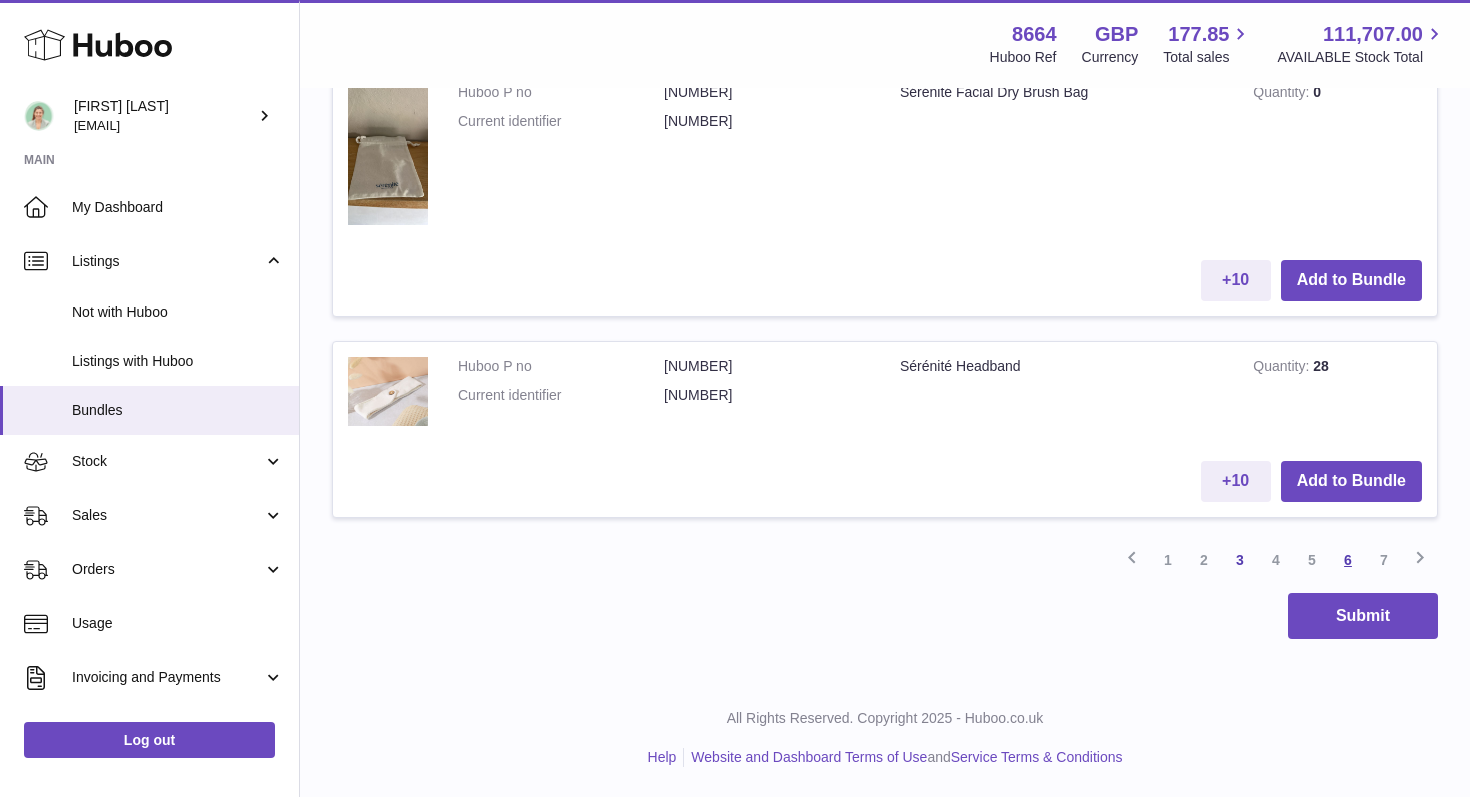 click on "6" at bounding box center (1348, 560) 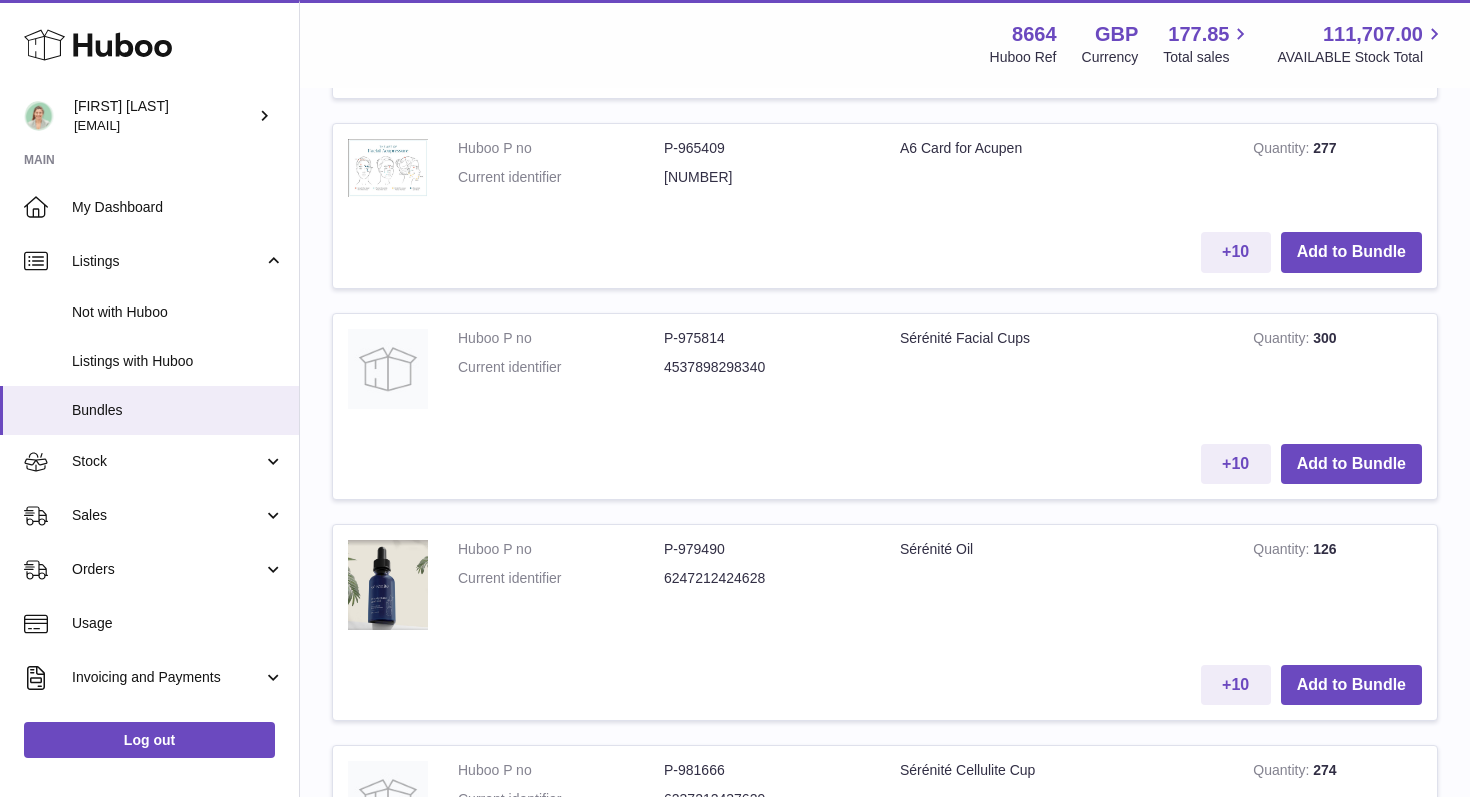 scroll, scrollTop: 1474, scrollLeft: 0, axis: vertical 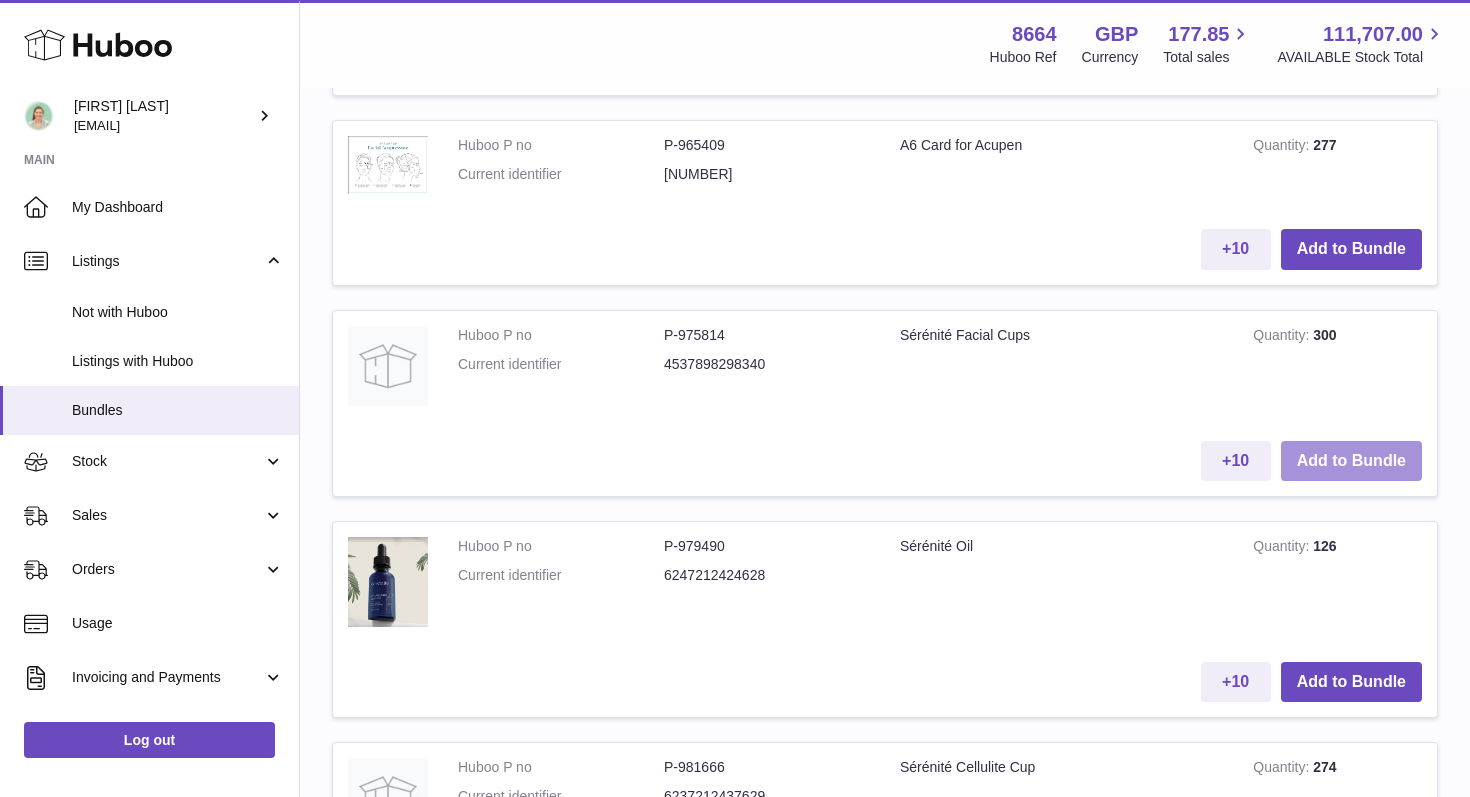 click on "Add to Bundle" at bounding box center (1351, 461) 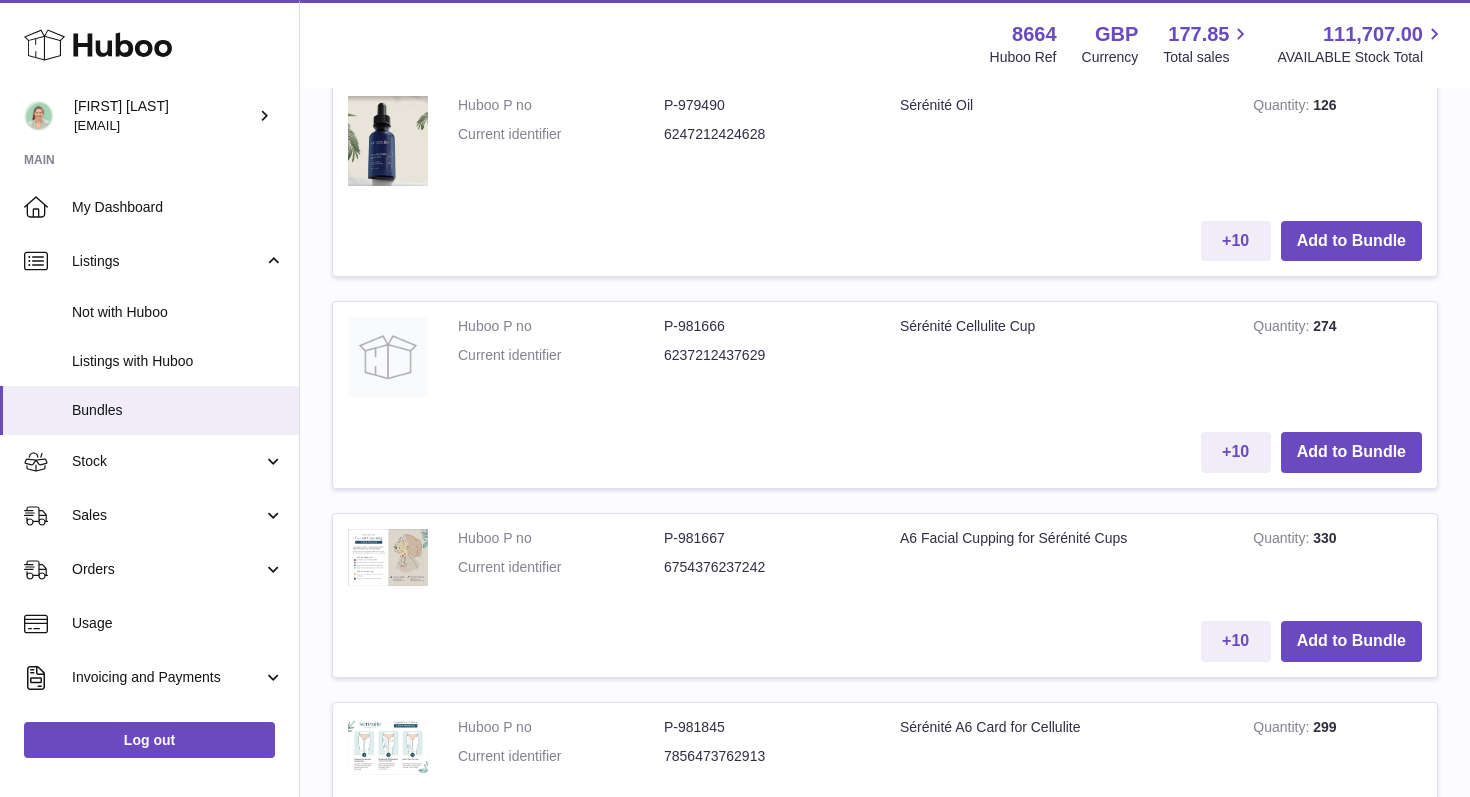 scroll, scrollTop: 2264, scrollLeft: 0, axis: vertical 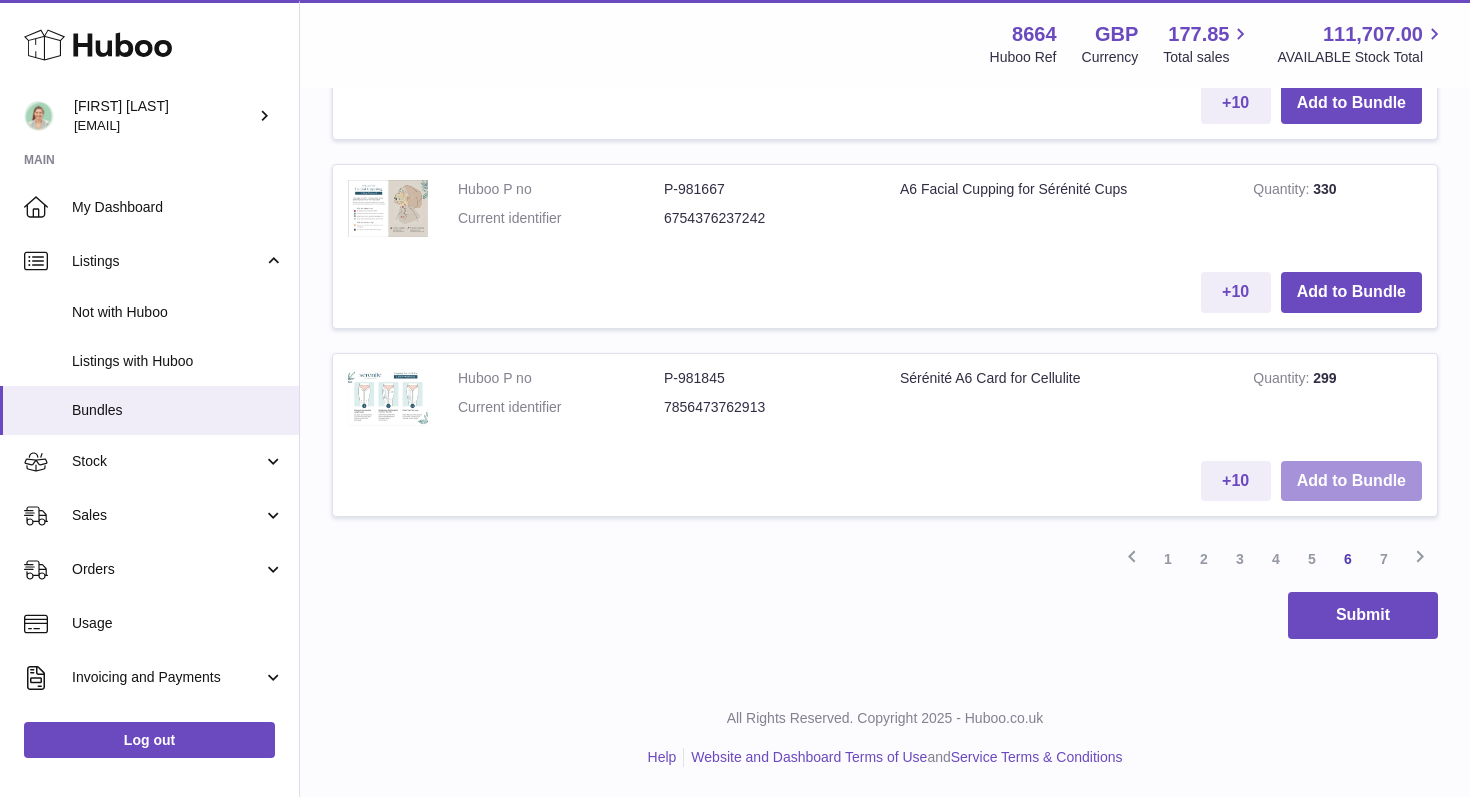 click on "Add to Bundle" at bounding box center (1351, 481) 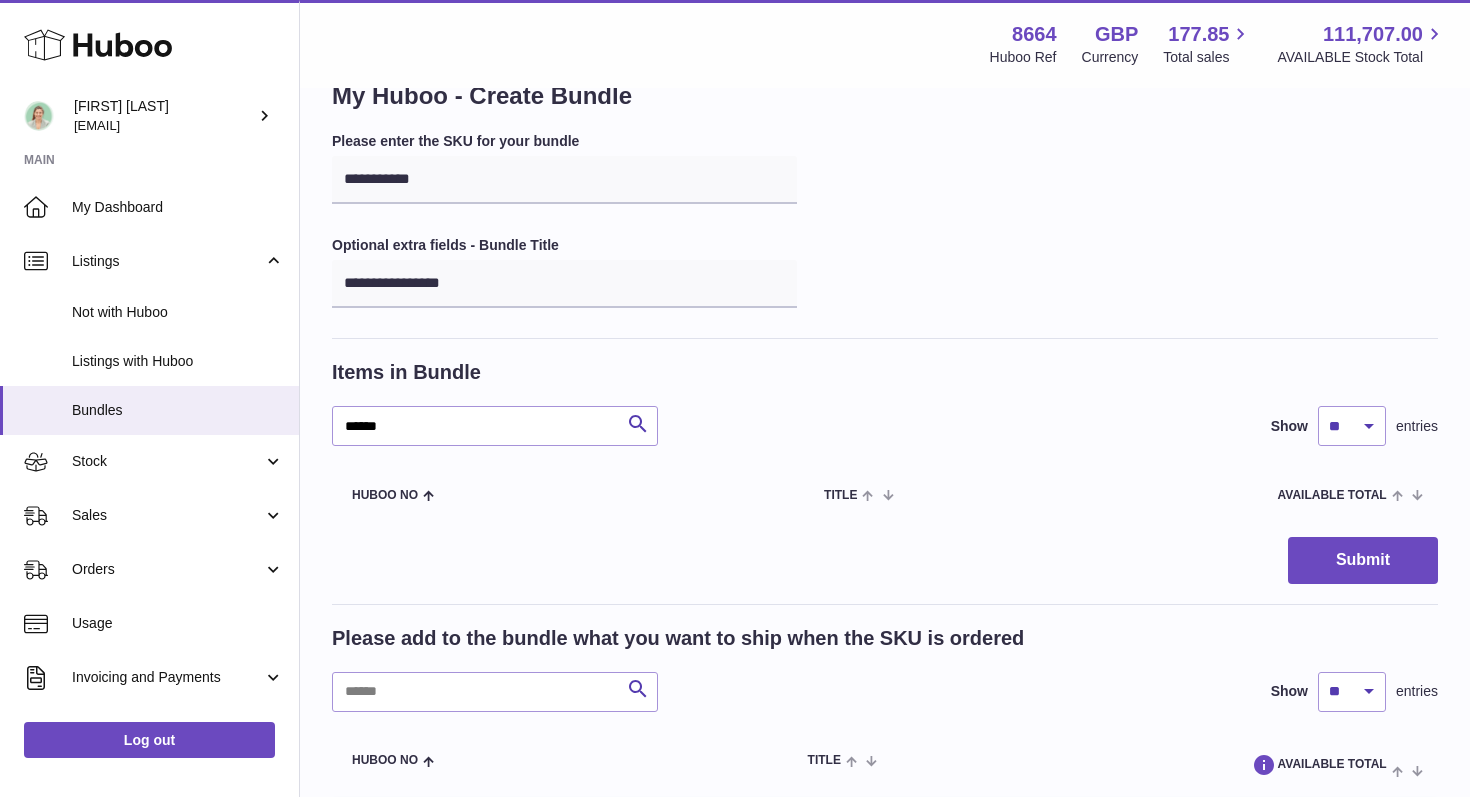 scroll, scrollTop: 49, scrollLeft: 0, axis: vertical 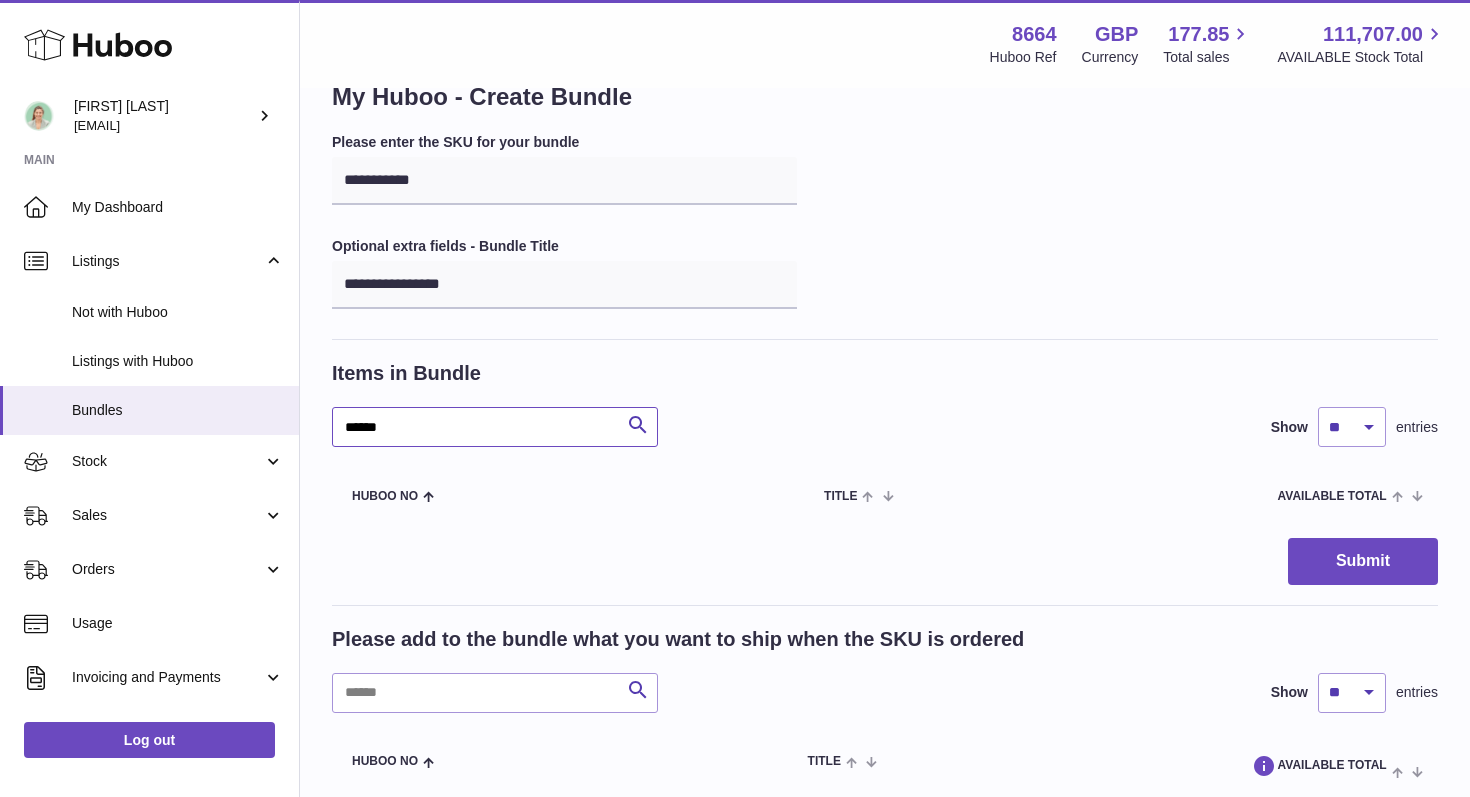 click on "******" at bounding box center [495, 427] 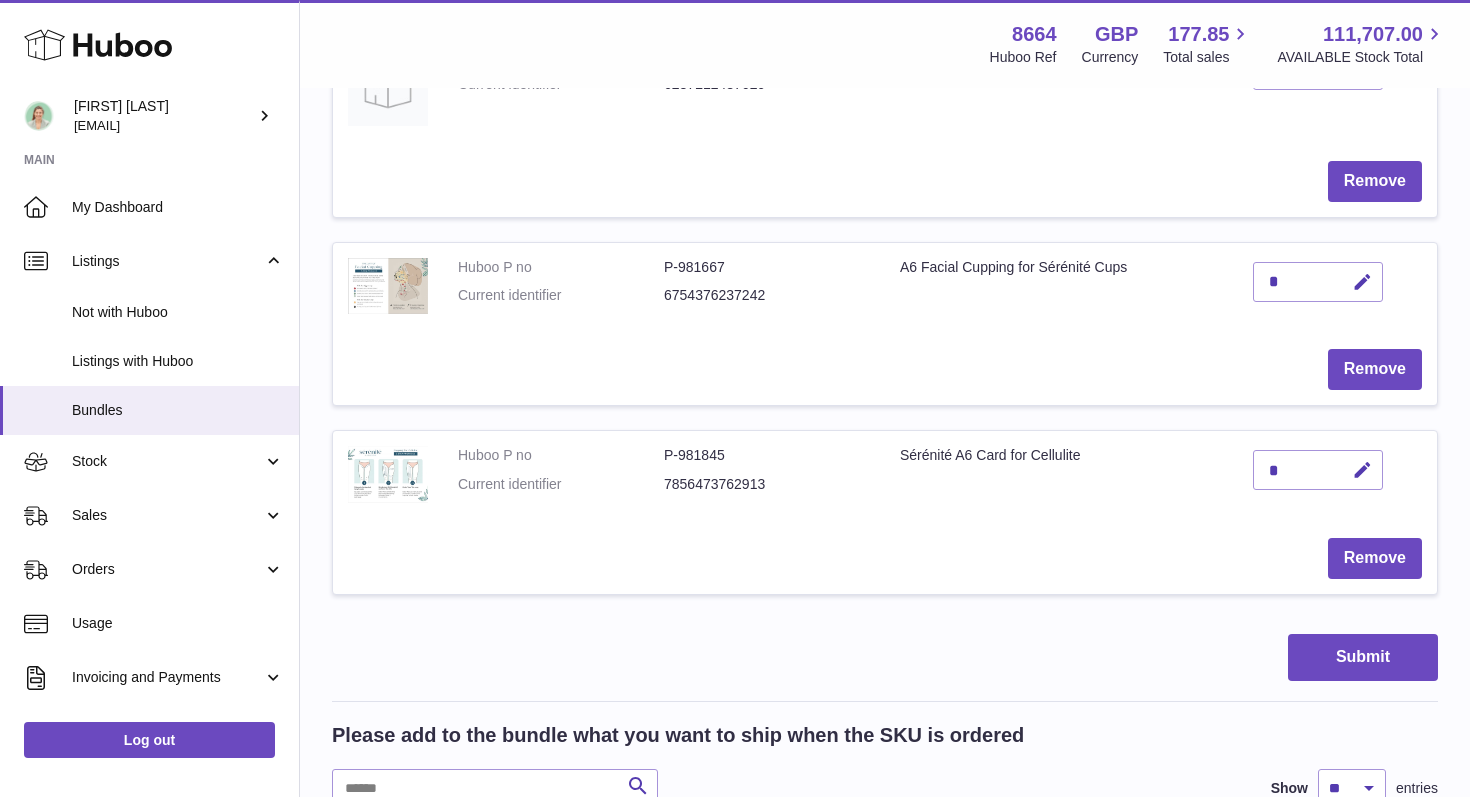 scroll, scrollTop: 1081, scrollLeft: 0, axis: vertical 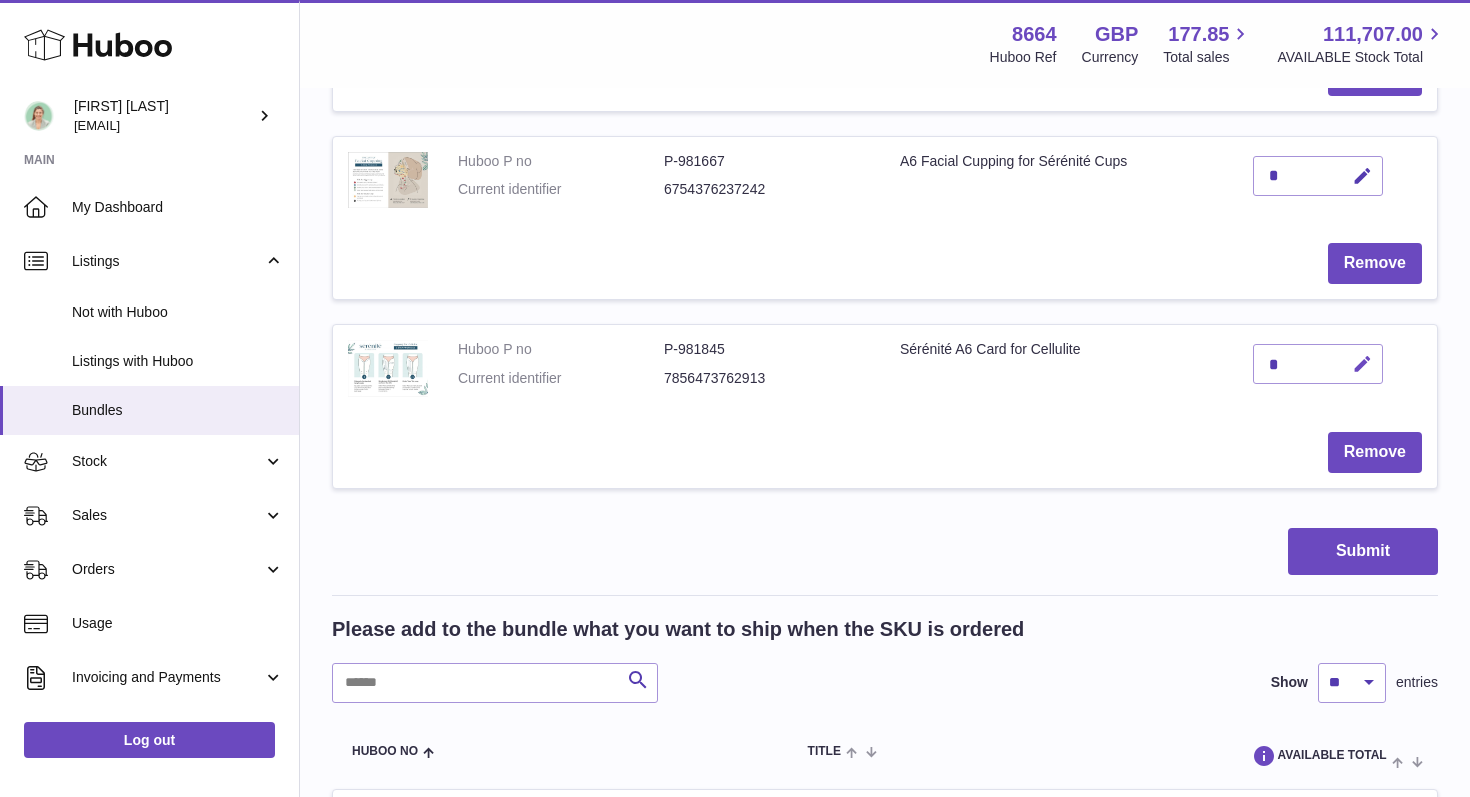 type 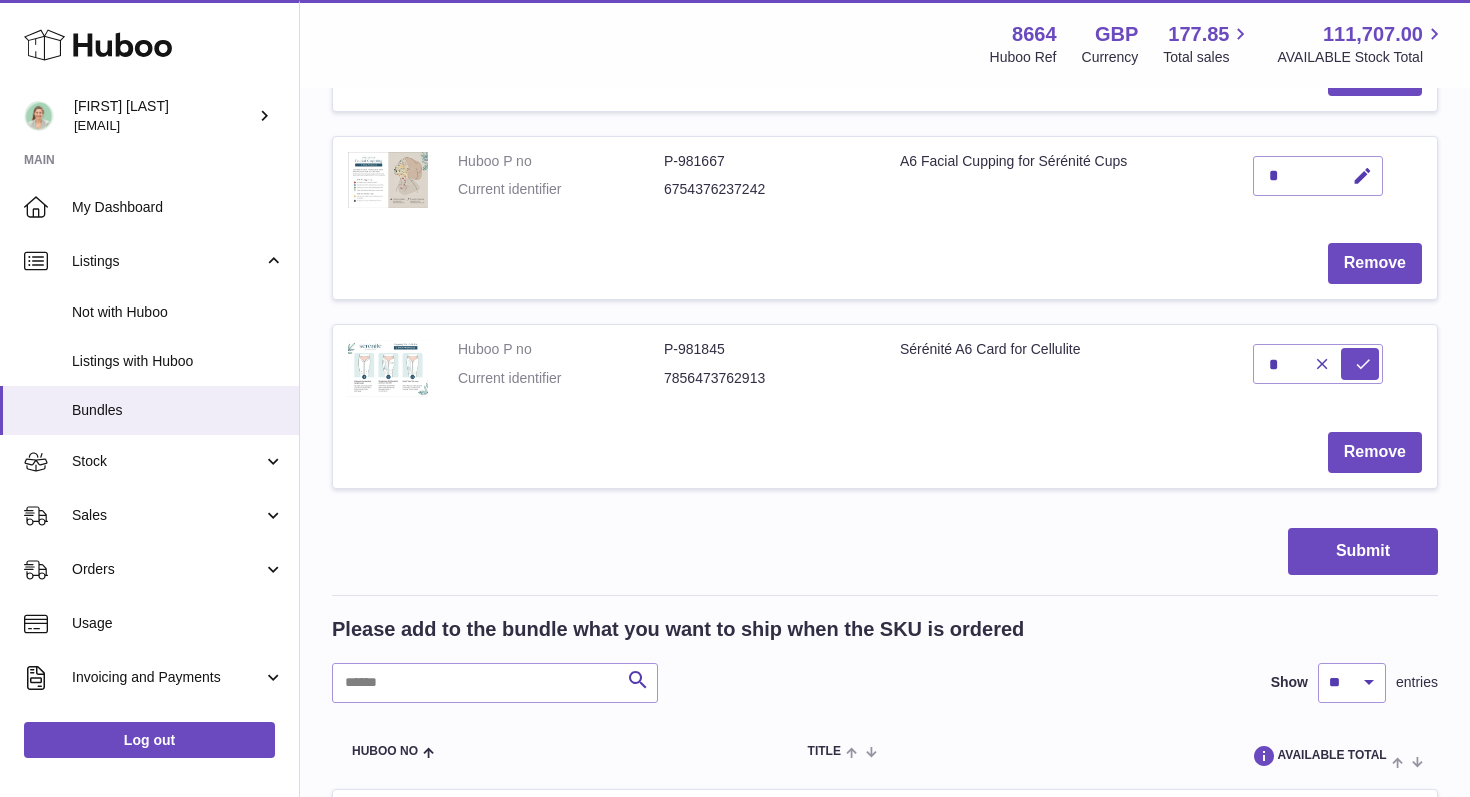 drag, startPoint x: 1301, startPoint y: 363, endPoint x: 1263, endPoint y: 362, distance: 38.013157 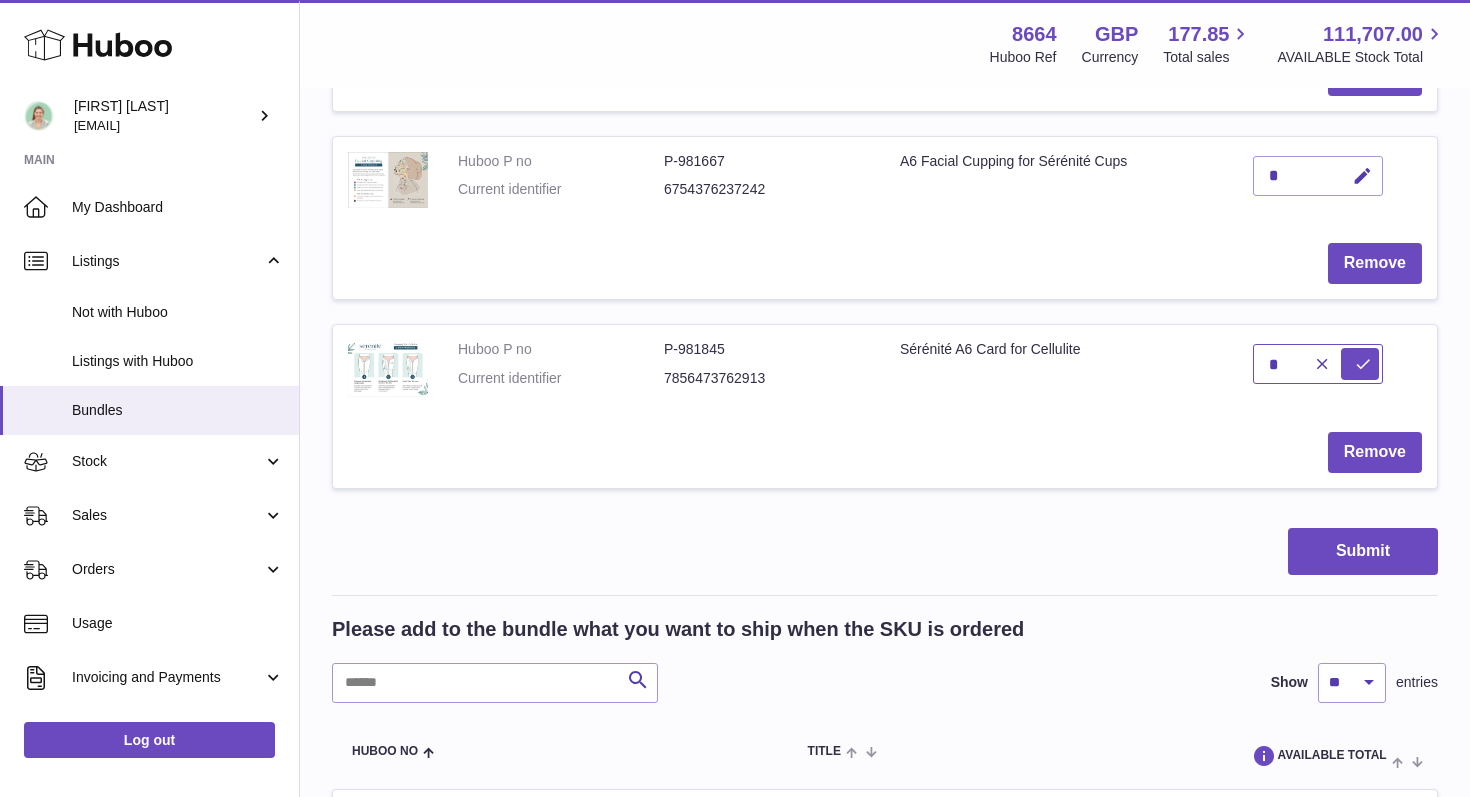 click on "*" at bounding box center (1318, 364) 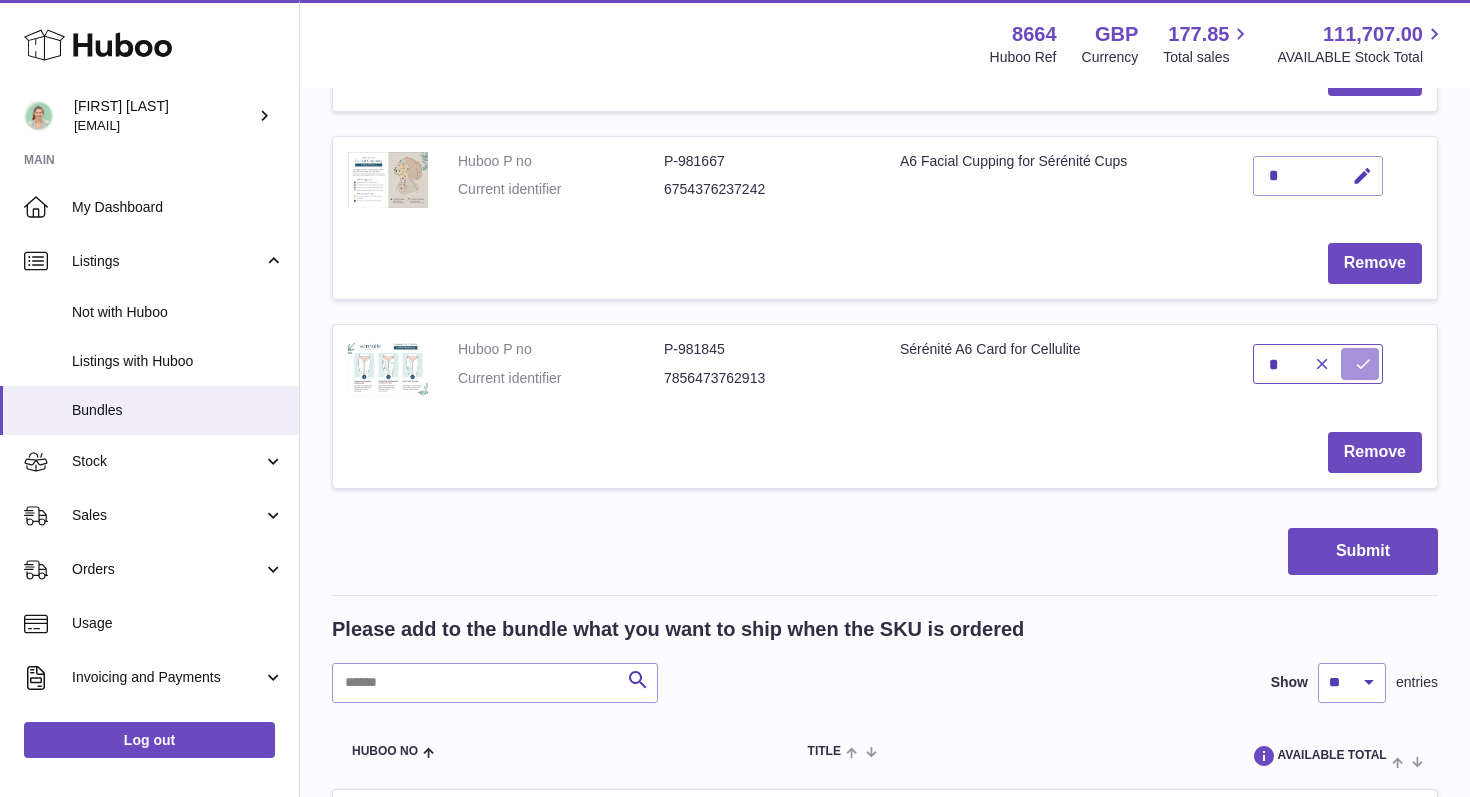 type on "*" 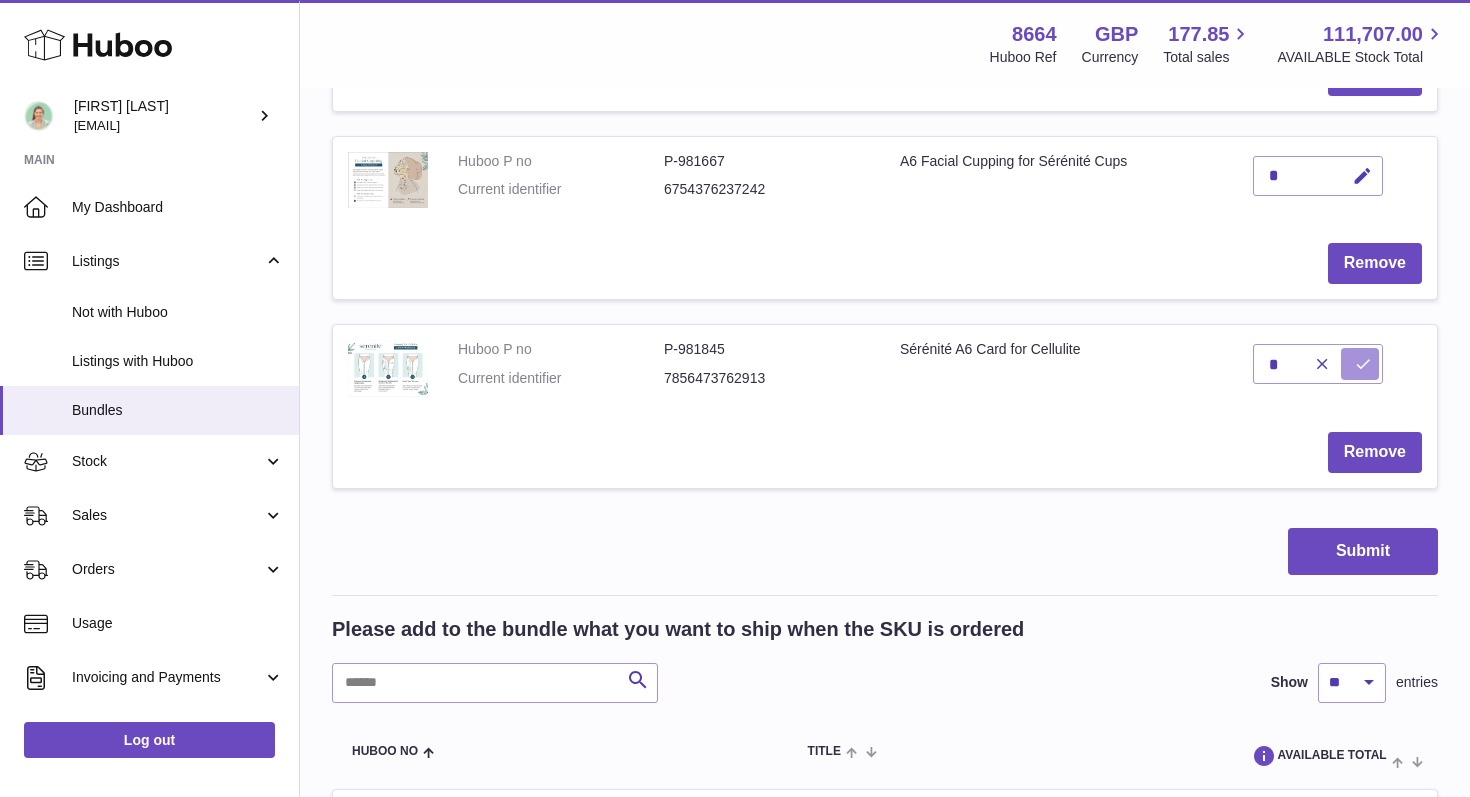click at bounding box center [1360, 364] 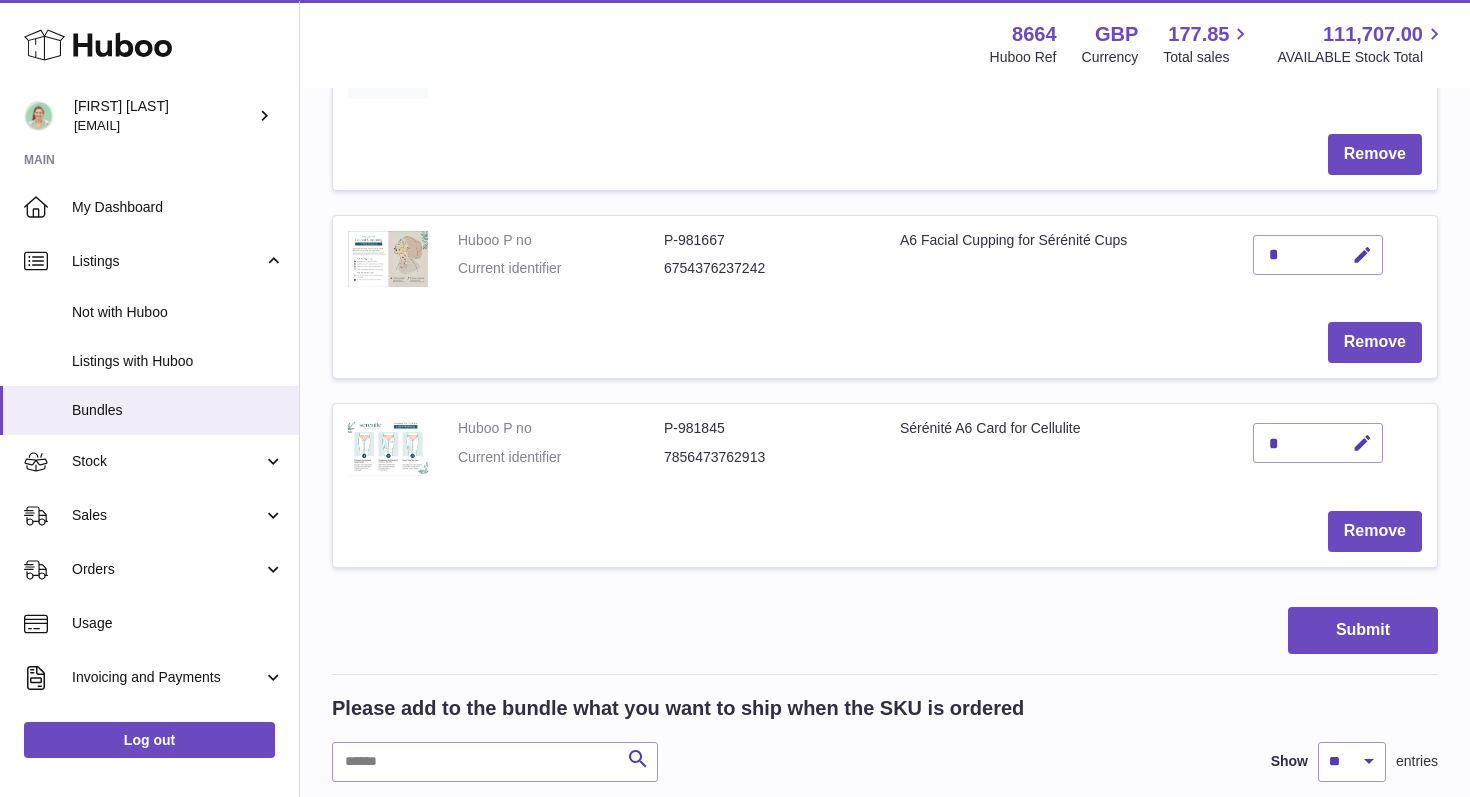 scroll, scrollTop: 1003, scrollLeft: 0, axis: vertical 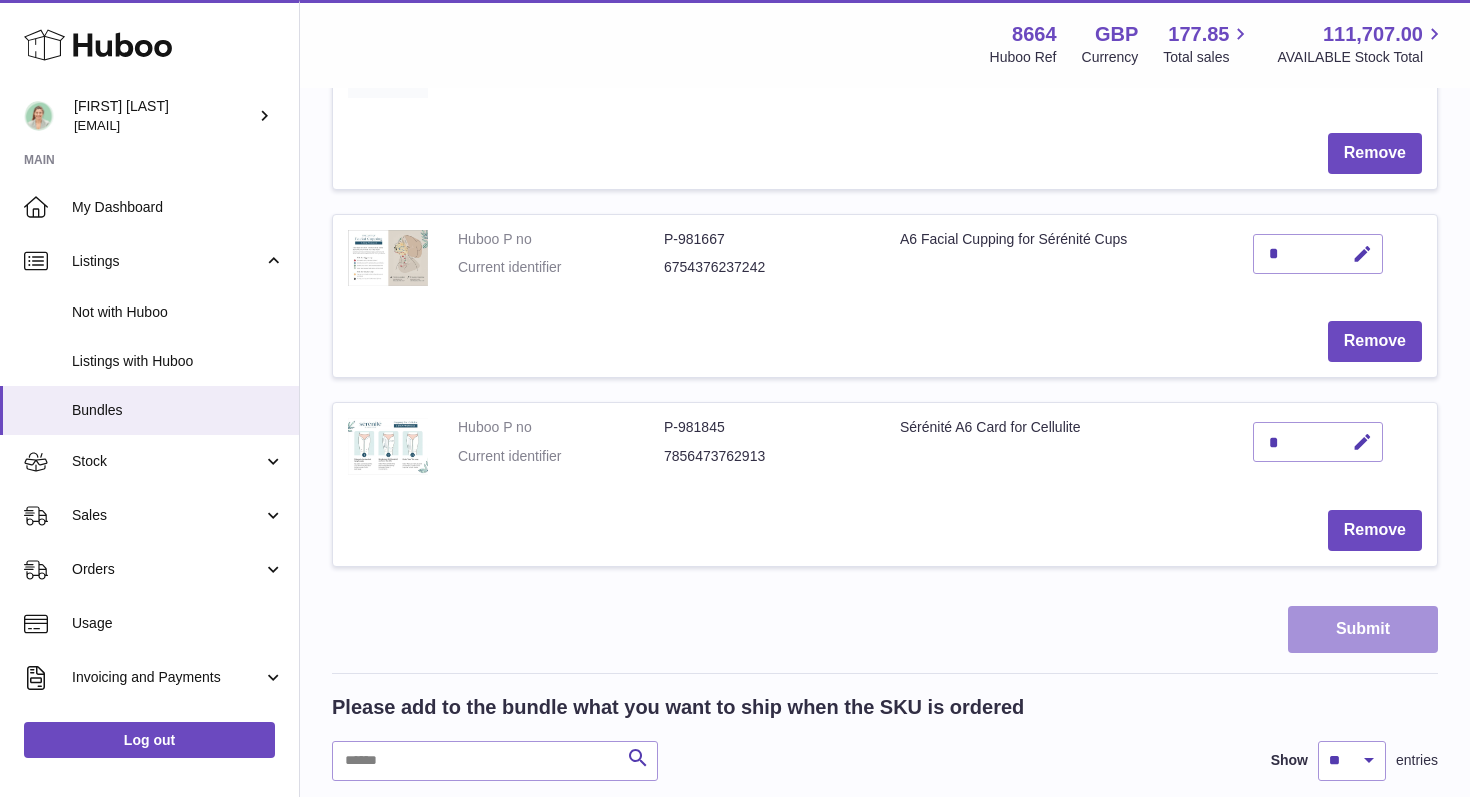 click on "Submit" at bounding box center (1363, 629) 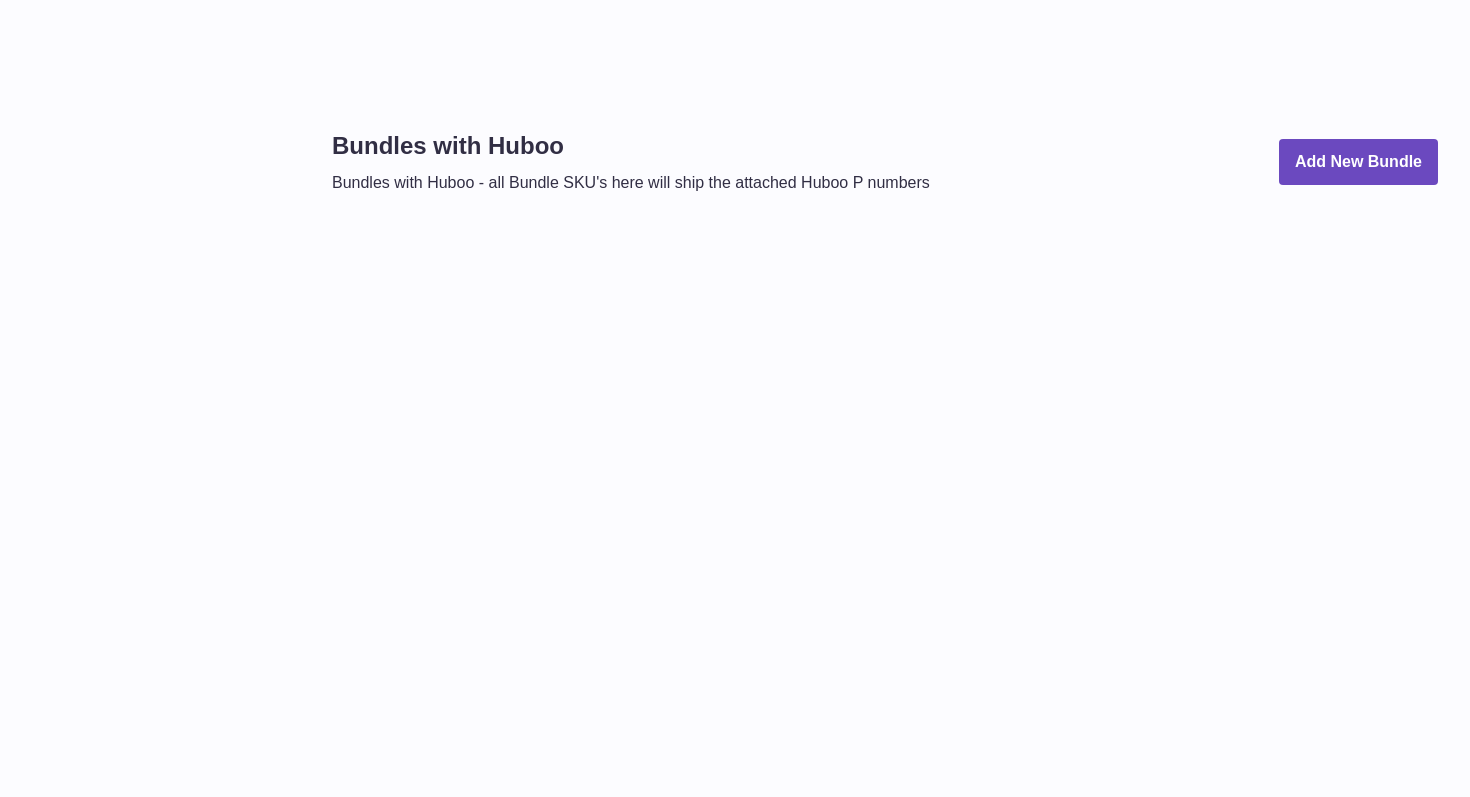 scroll, scrollTop: 0, scrollLeft: 0, axis: both 